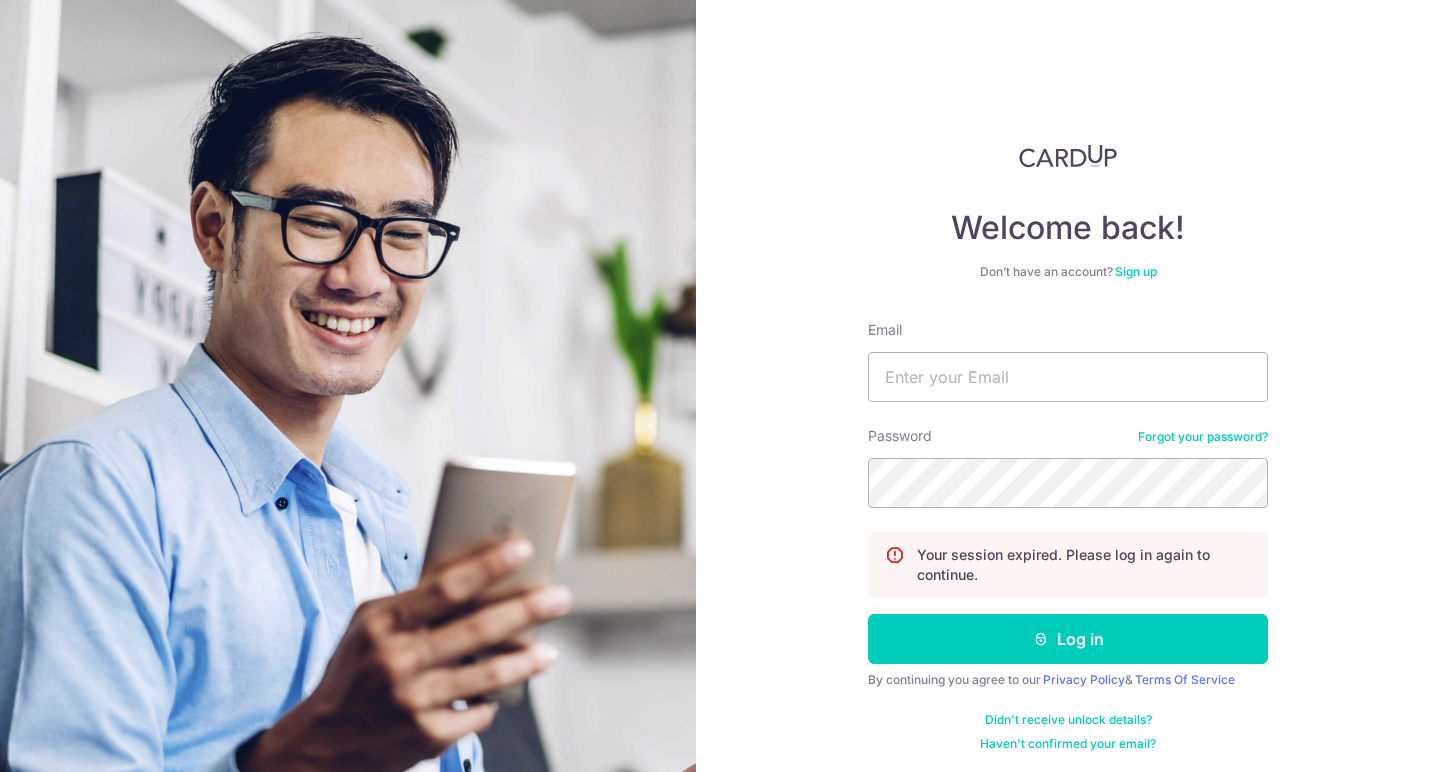 scroll, scrollTop: 0, scrollLeft: 0, axis: both 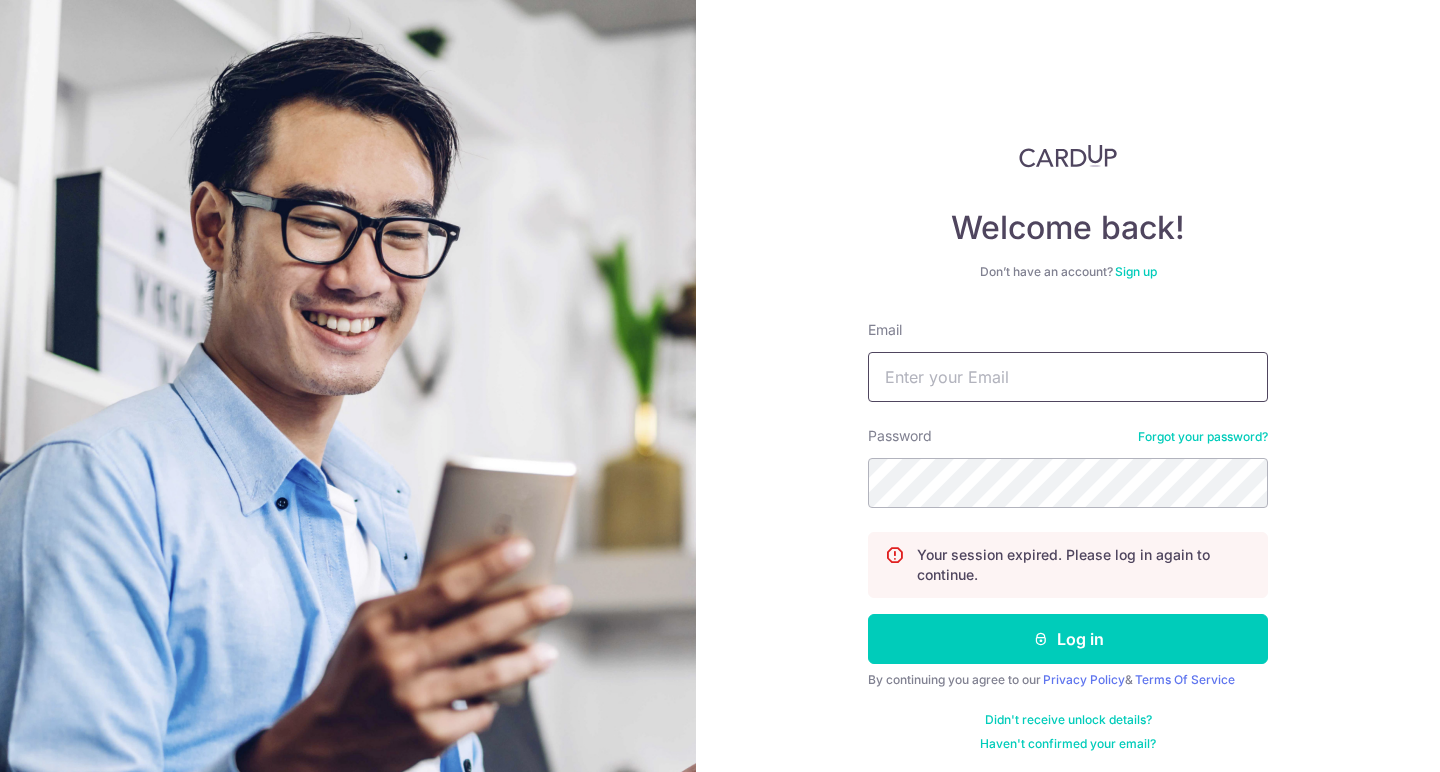 type on "chongainsley@gmail.com" 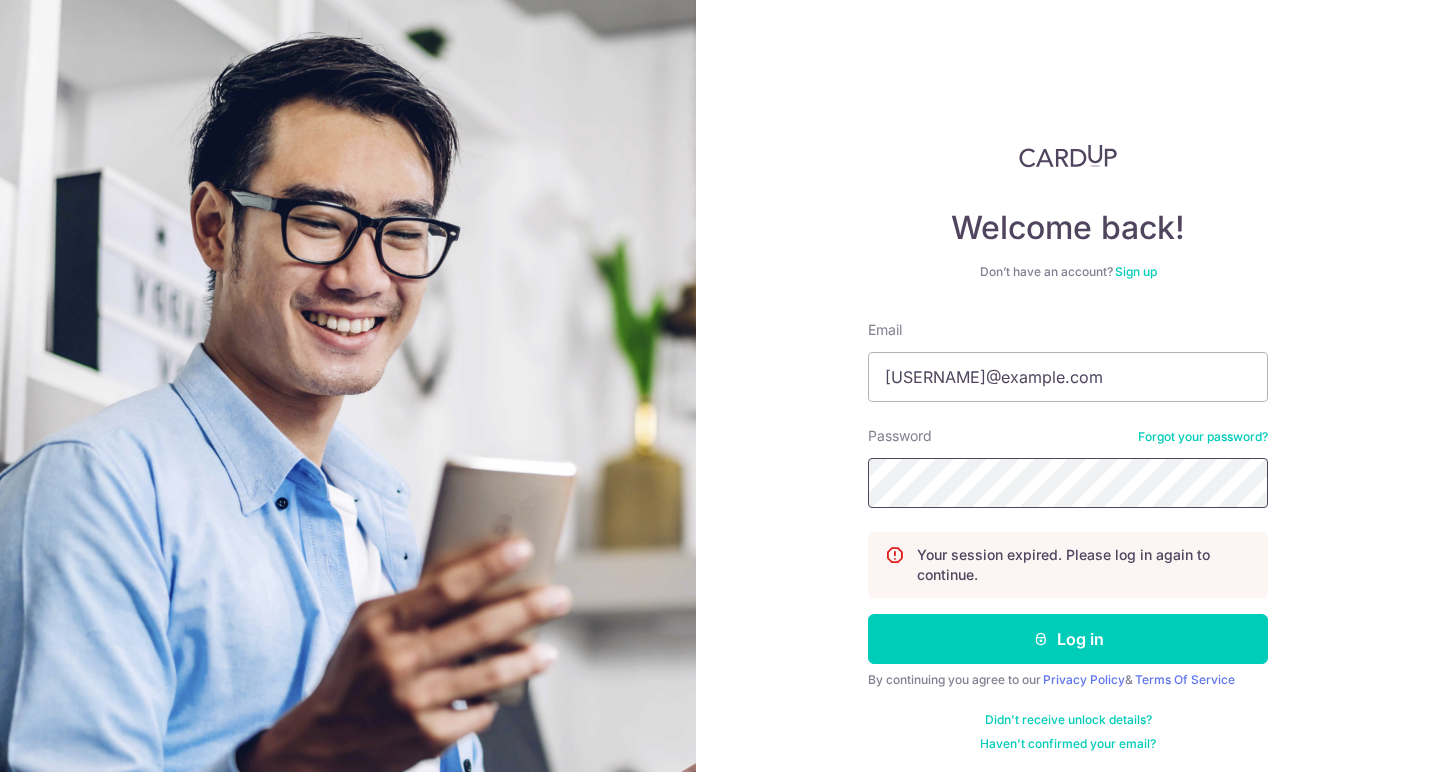 click on "Log in" at bounding box center (1068, 639) 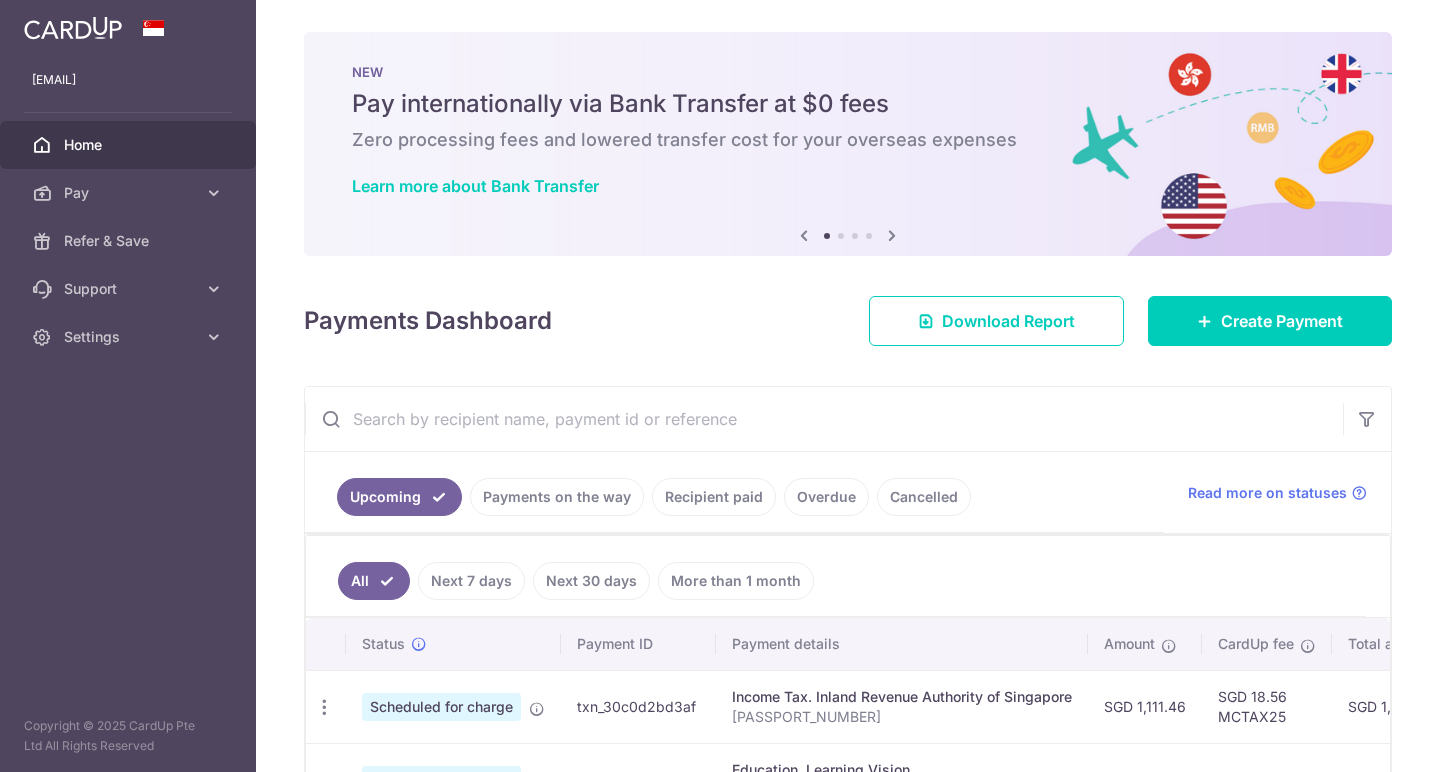 scroll, scrollTop: 0, scrollLeft: 0, axis: both 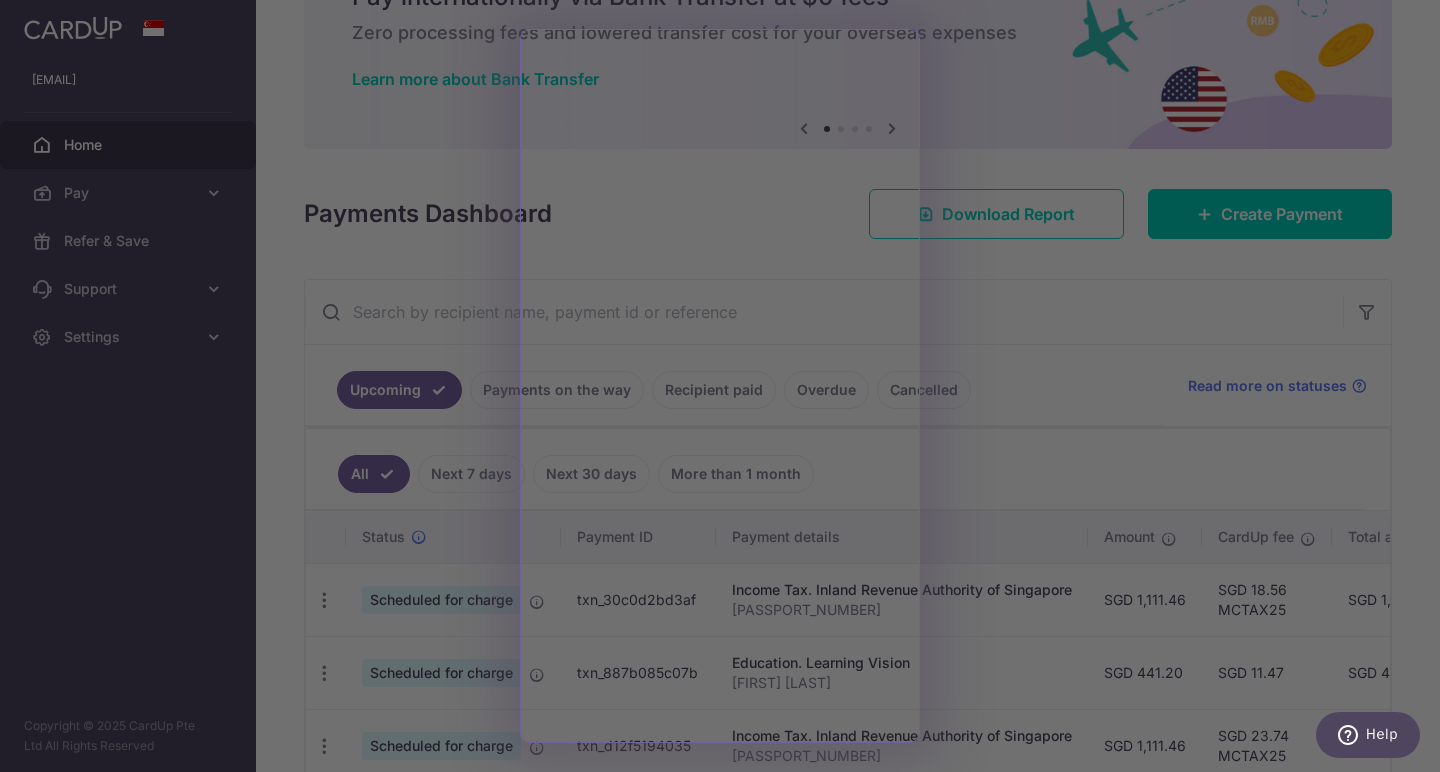 click at bounding box center [727, 390] 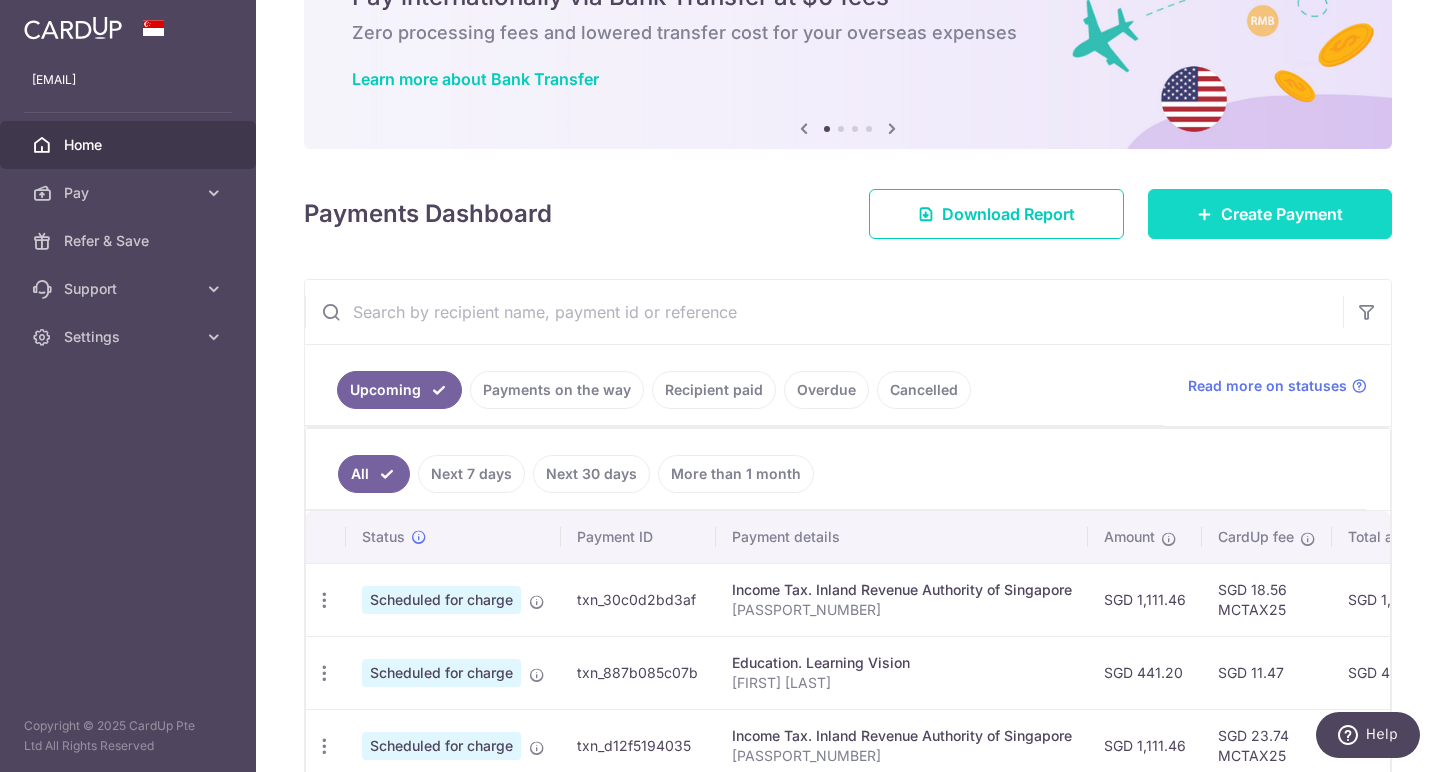 click on "Create Payment" at bounding box center [1270, 214] 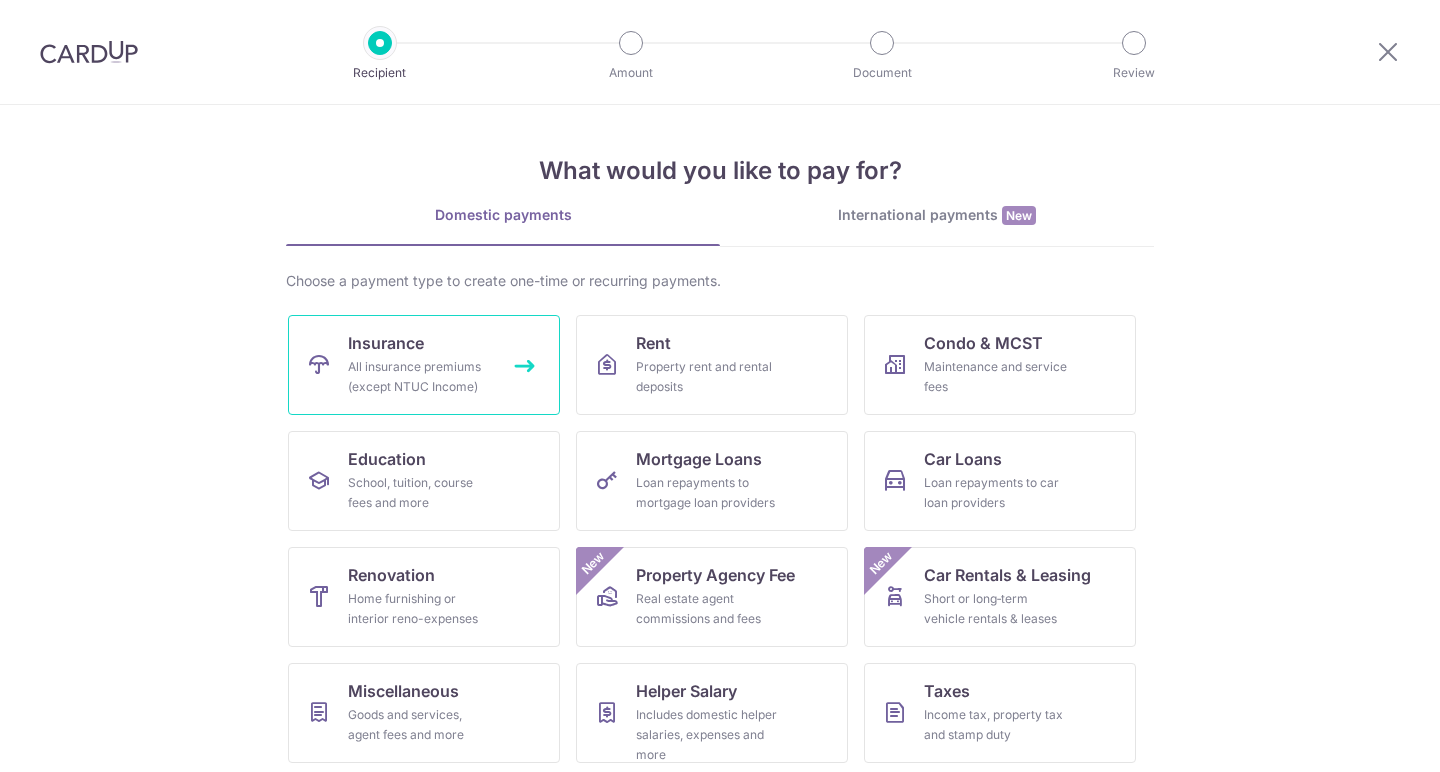 scroll, scrollTop: 0, scrollLeft: 0, axis: both 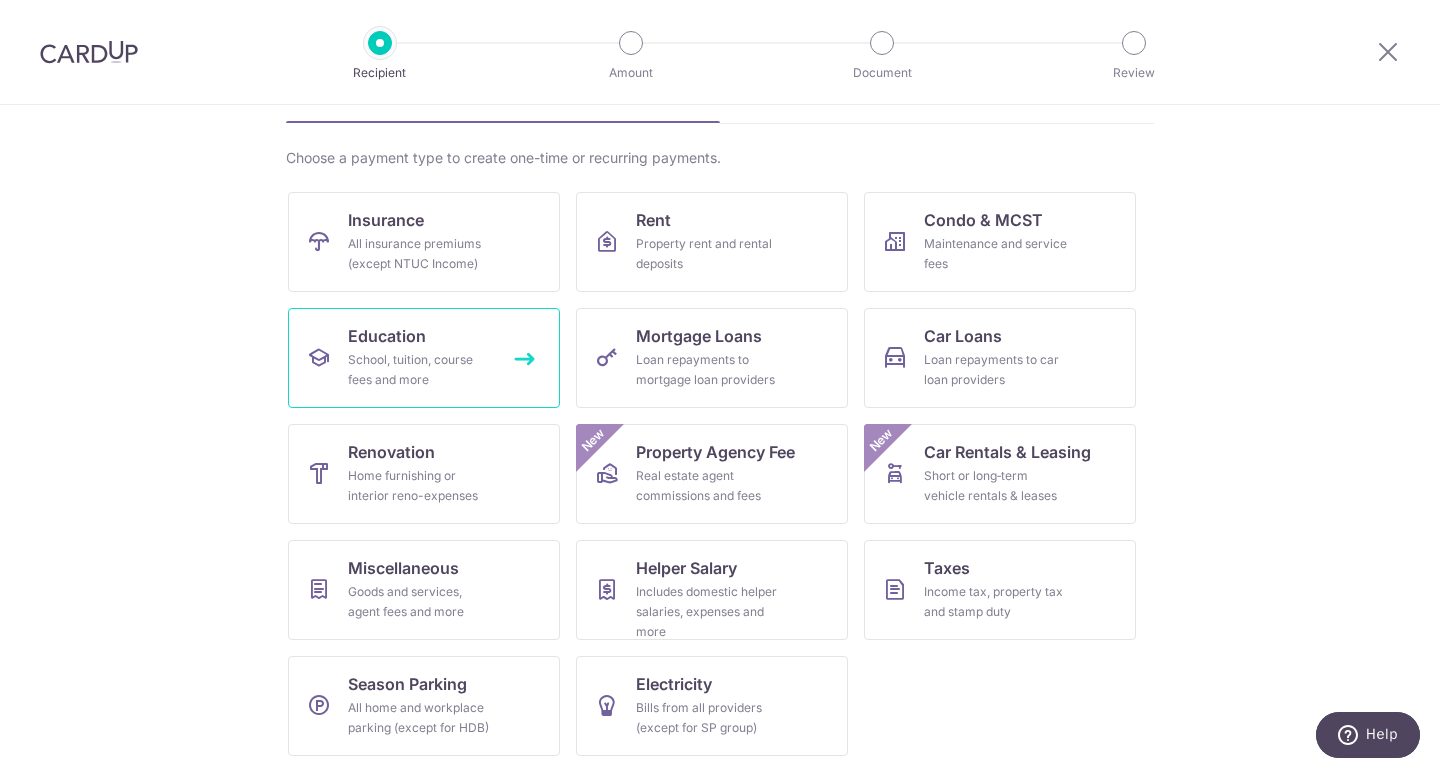 click on "School, tuition, course fees and more" at bounding box center [420, 370] 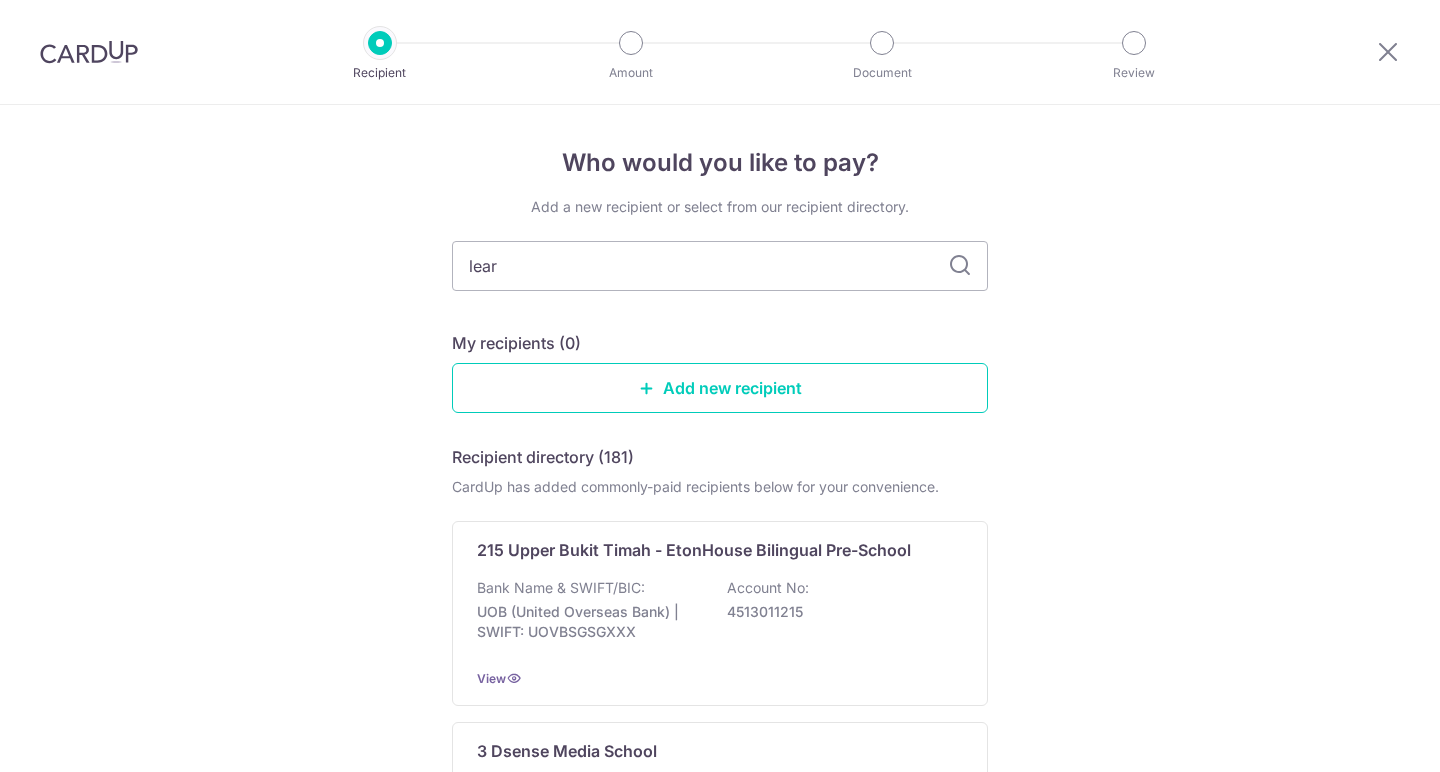 scroll, scrollTop: 0, scrollLeft: 0, axis: both 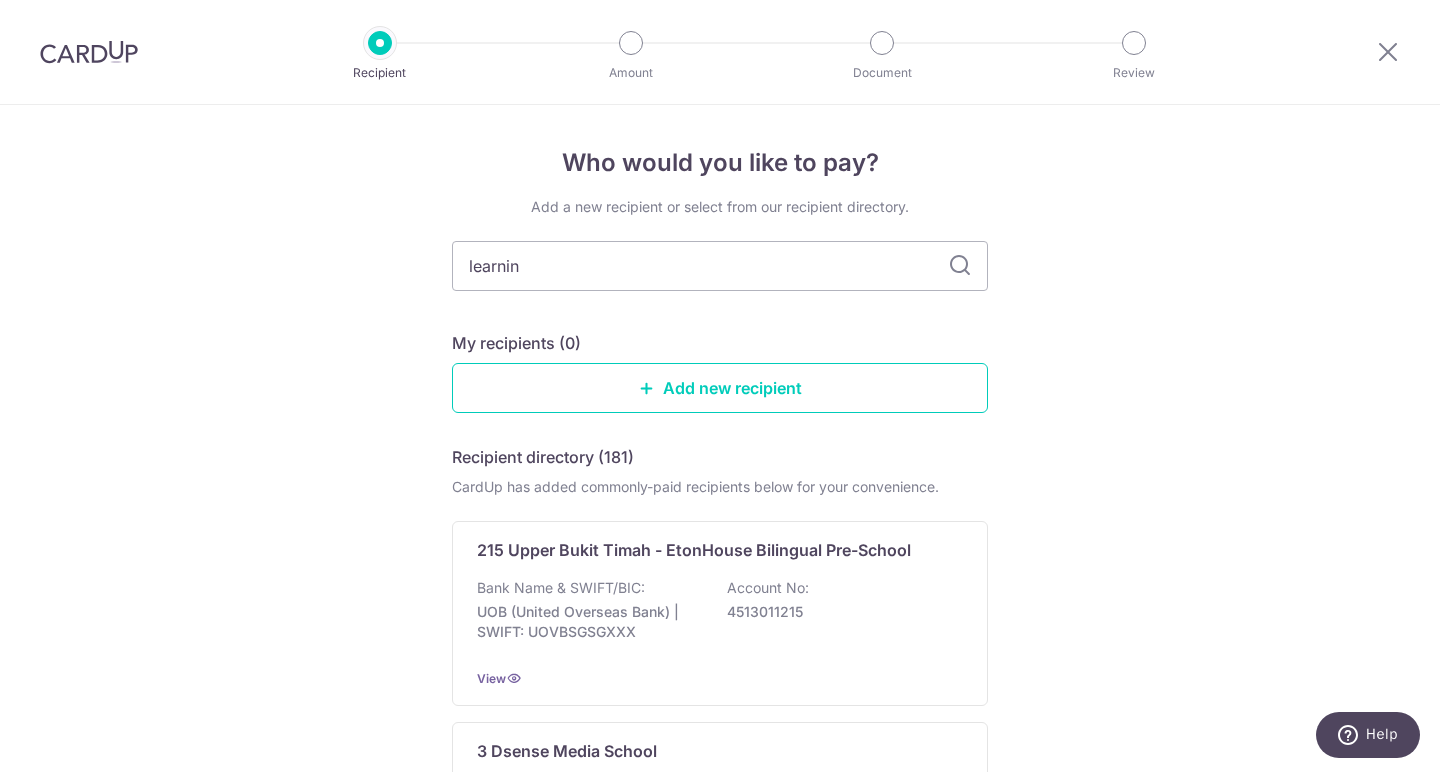 type on "learning" 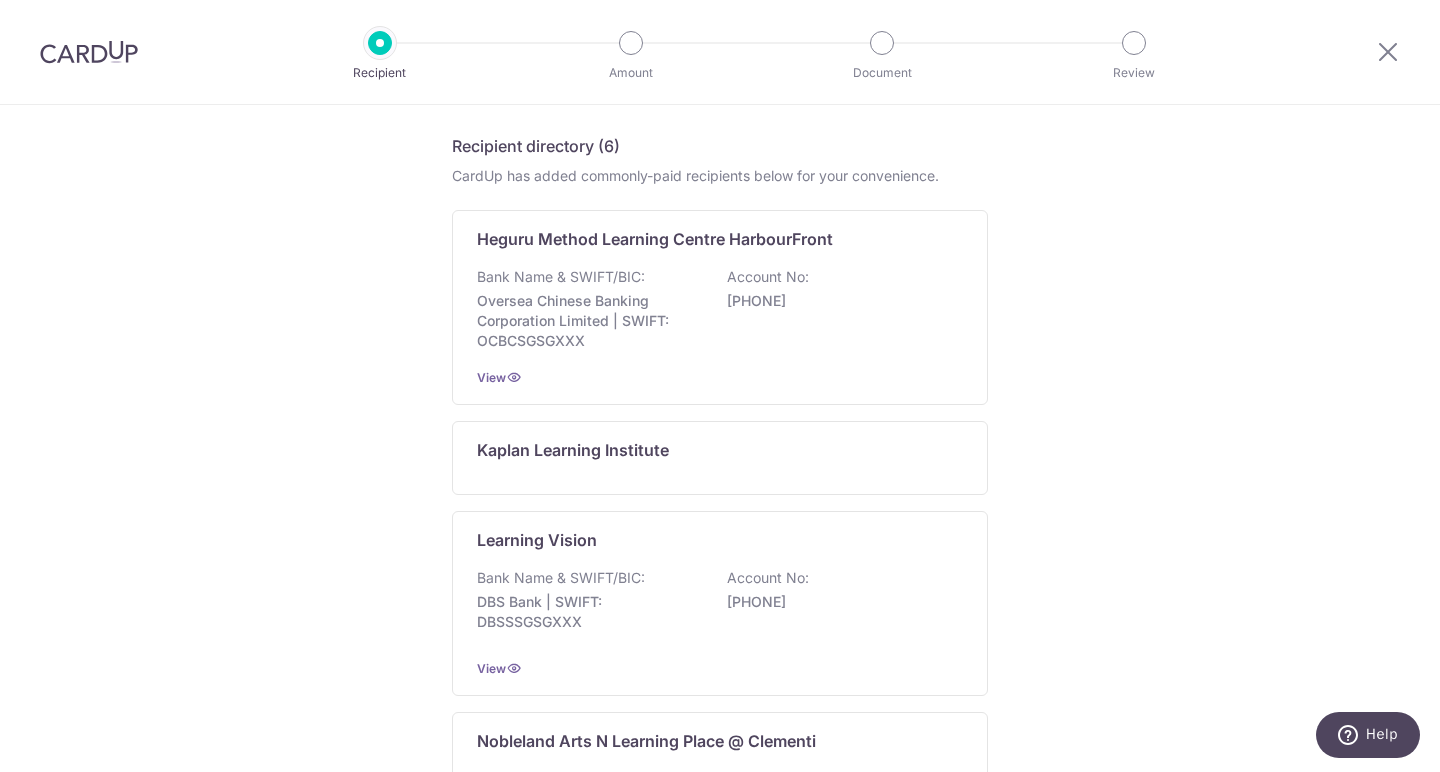 scroll, scrollTop: 313, scrollLeft: 0, axis: vertical 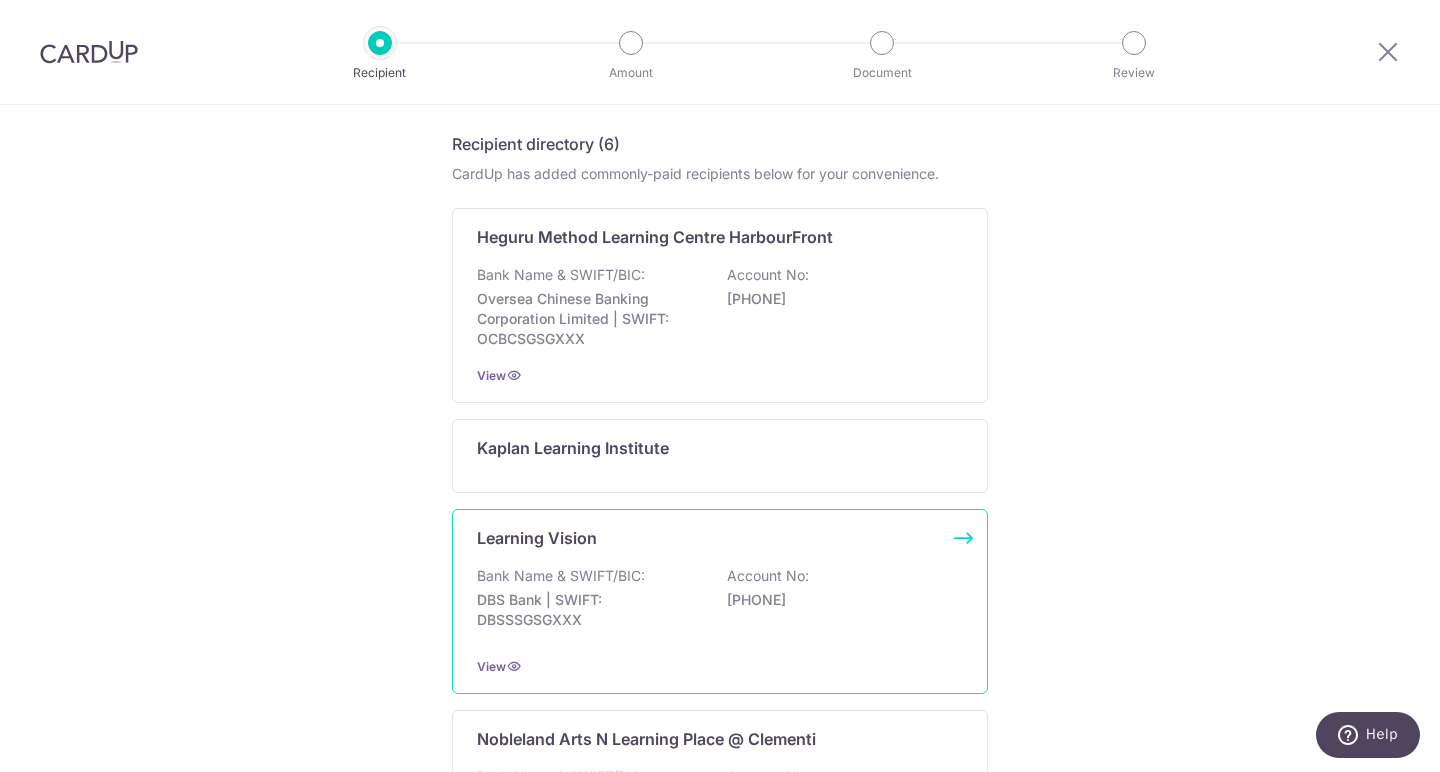 click on "Bank Name & SWIFT/BIC:" at bounding box center [561, 576] 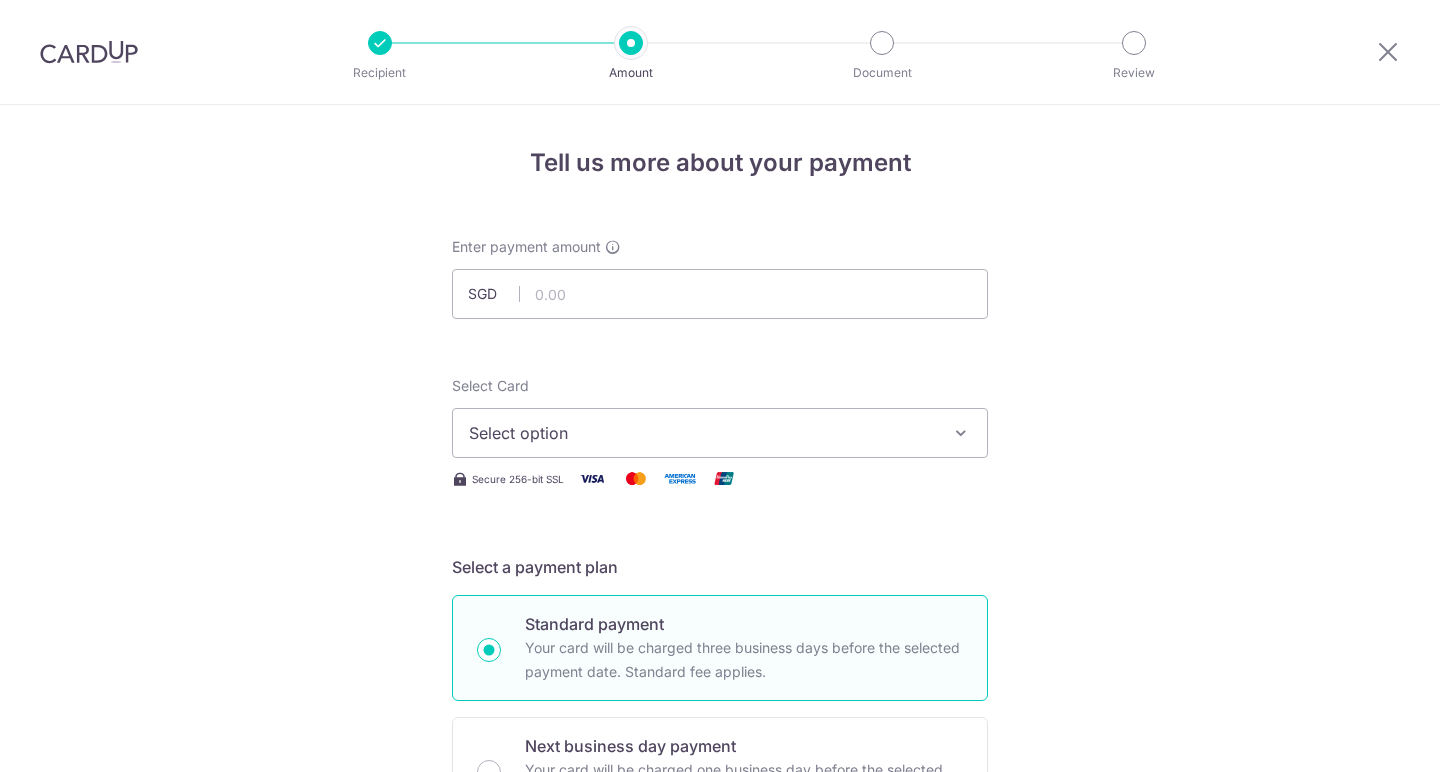 scroll, scrollTop: 0, scrollLeft: 0, axis: both 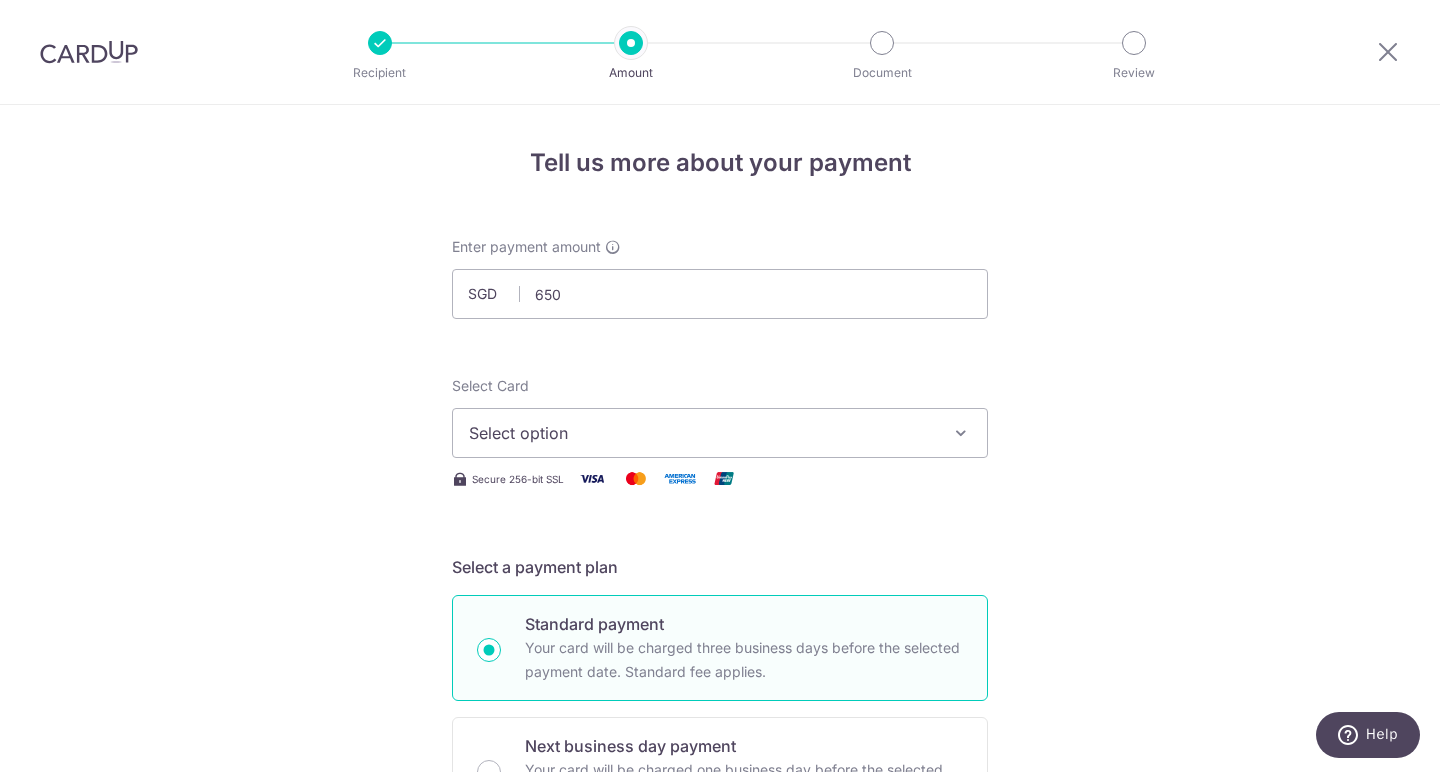 type on "650.00" 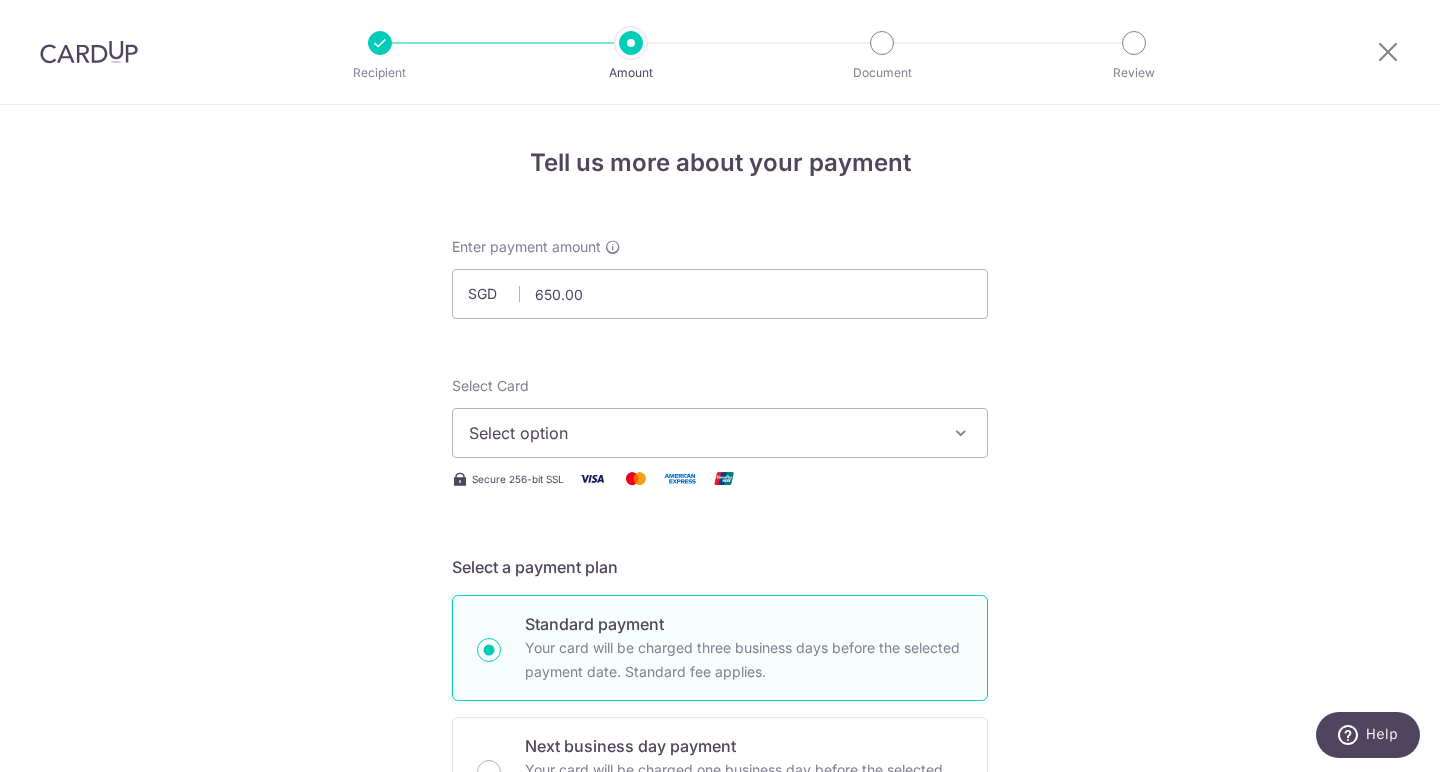click on "Select option" at bounding box center [702, 433] 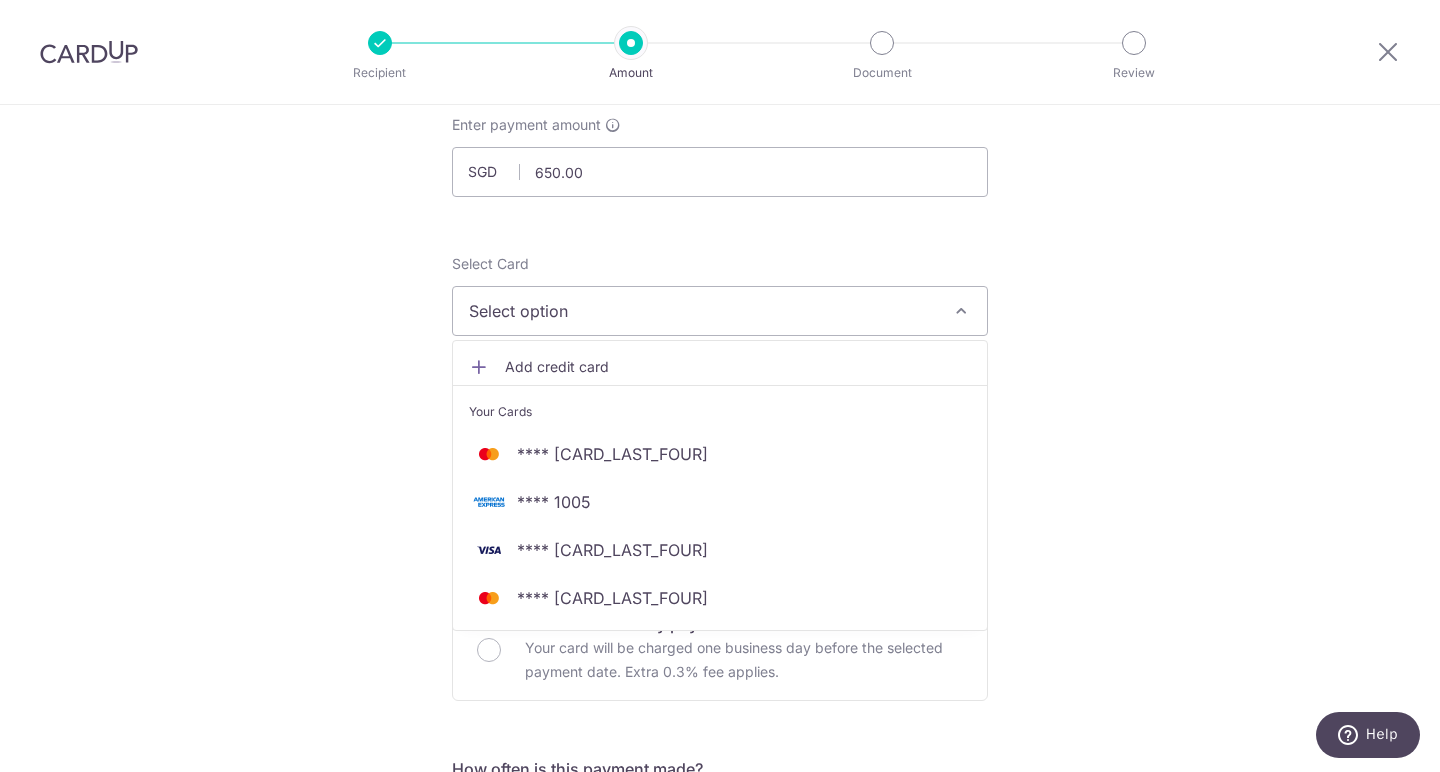 scroll, scrollTop: 147, scrollLeft: 0, axis: vertical 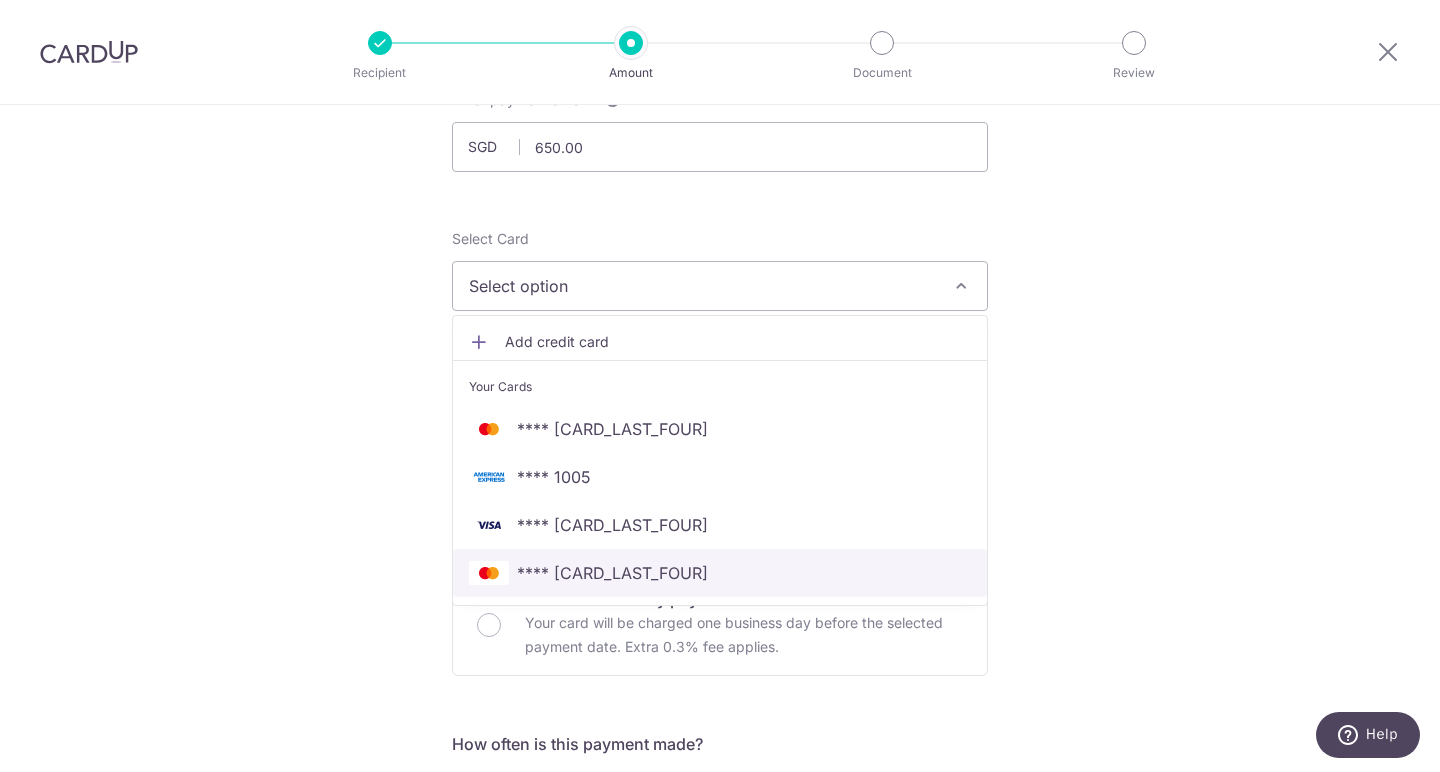 click on "**** 2563" at bounding box center (612, 573) 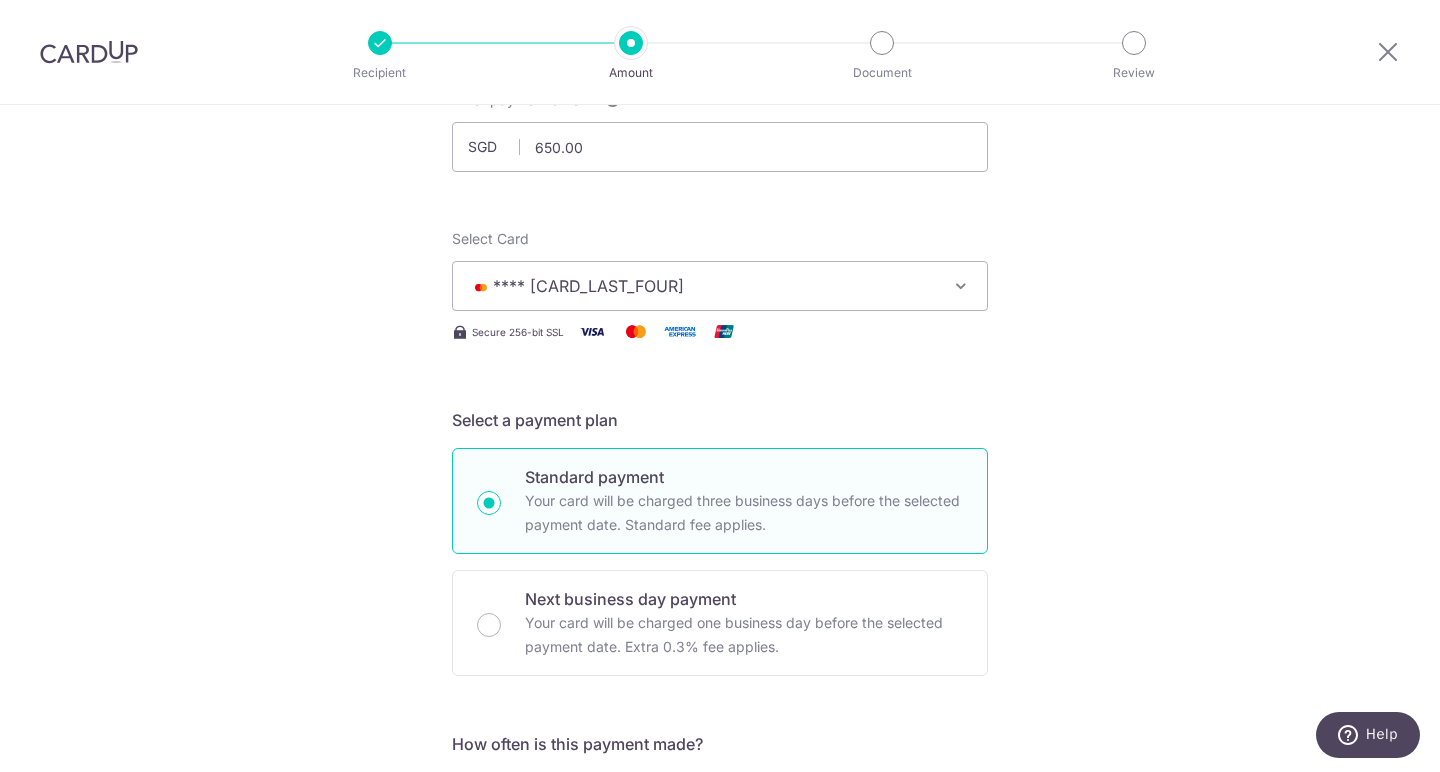 click on "Tell us more about your payment
Enter payment amount
SGD
650.00
650.00
Select Card
**** 2563
Add credit card
Your Cards
**** 2359
**** 1005
**** 4266
**** 2563
Secure 256-bit SSL
Text
New card details
Card" at bounding box center [720, 862] 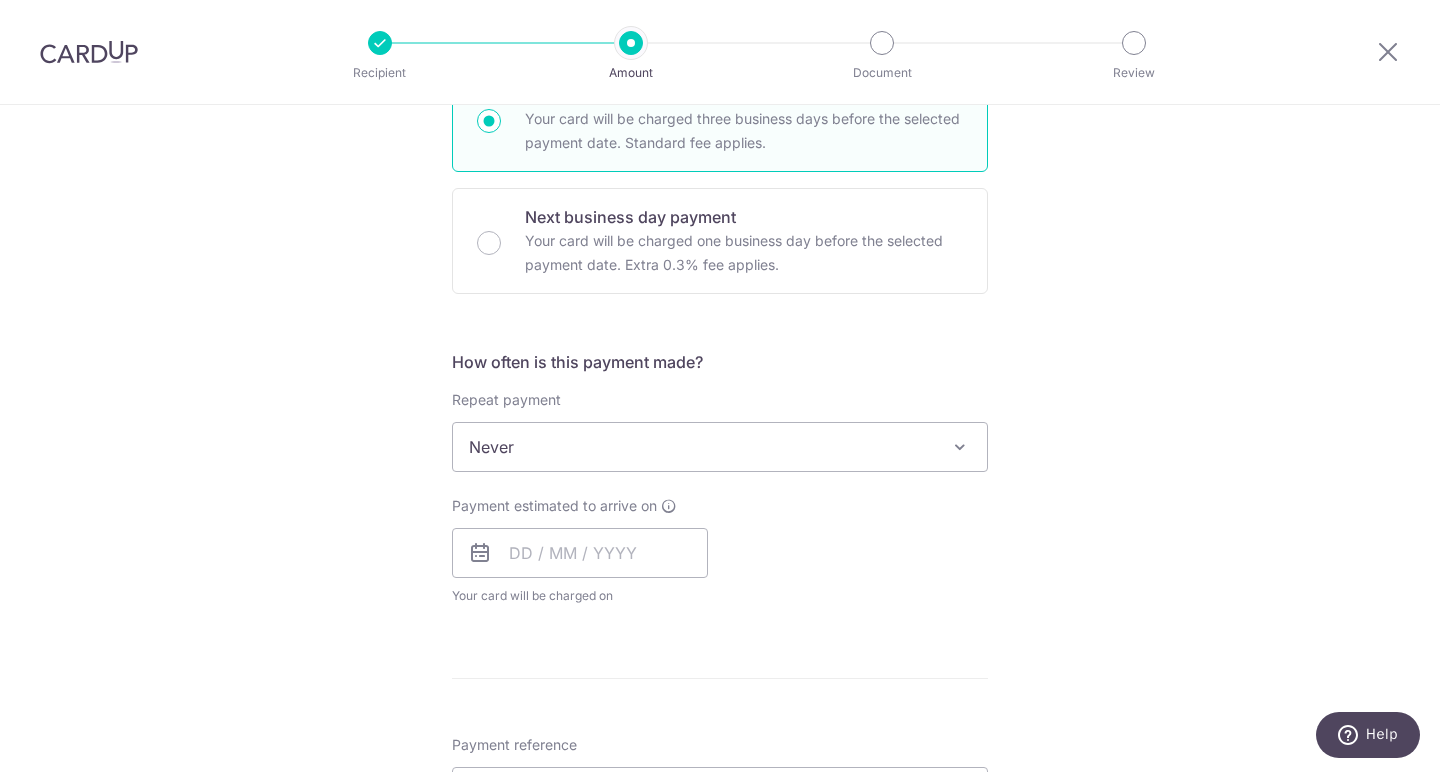 scroll, scrollTop: 530, scrollLeft: 0, axis: vertical 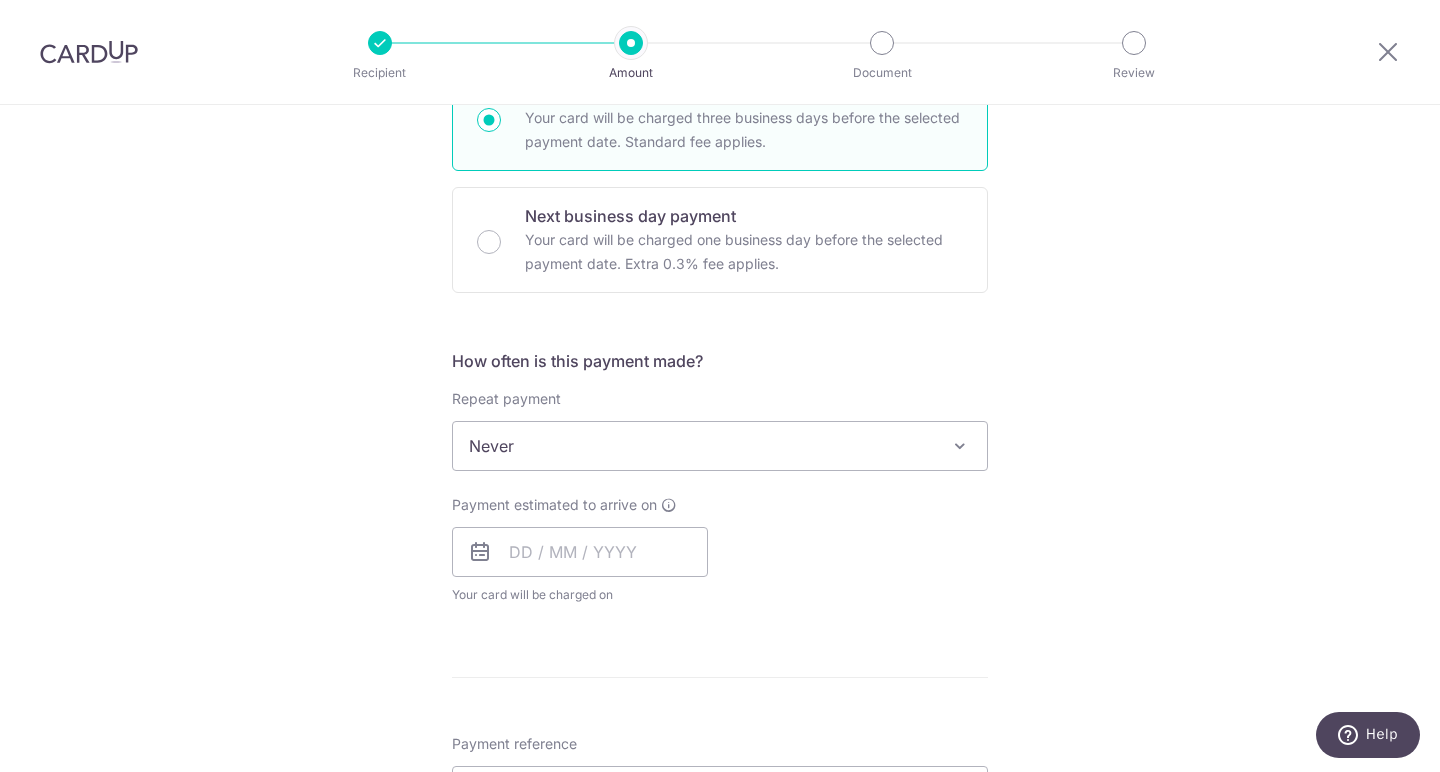 click on "Tell us more about your payment
Enter payment amount
SGD
650.00
650.00
Select Card
**** 2563
Add credit card
Your Cards
**** 2359
**** 1005
**** 4266
**** 2563
Secure 256-bit SSL
Text
New card details
Card" at bounding box center (720, 479) 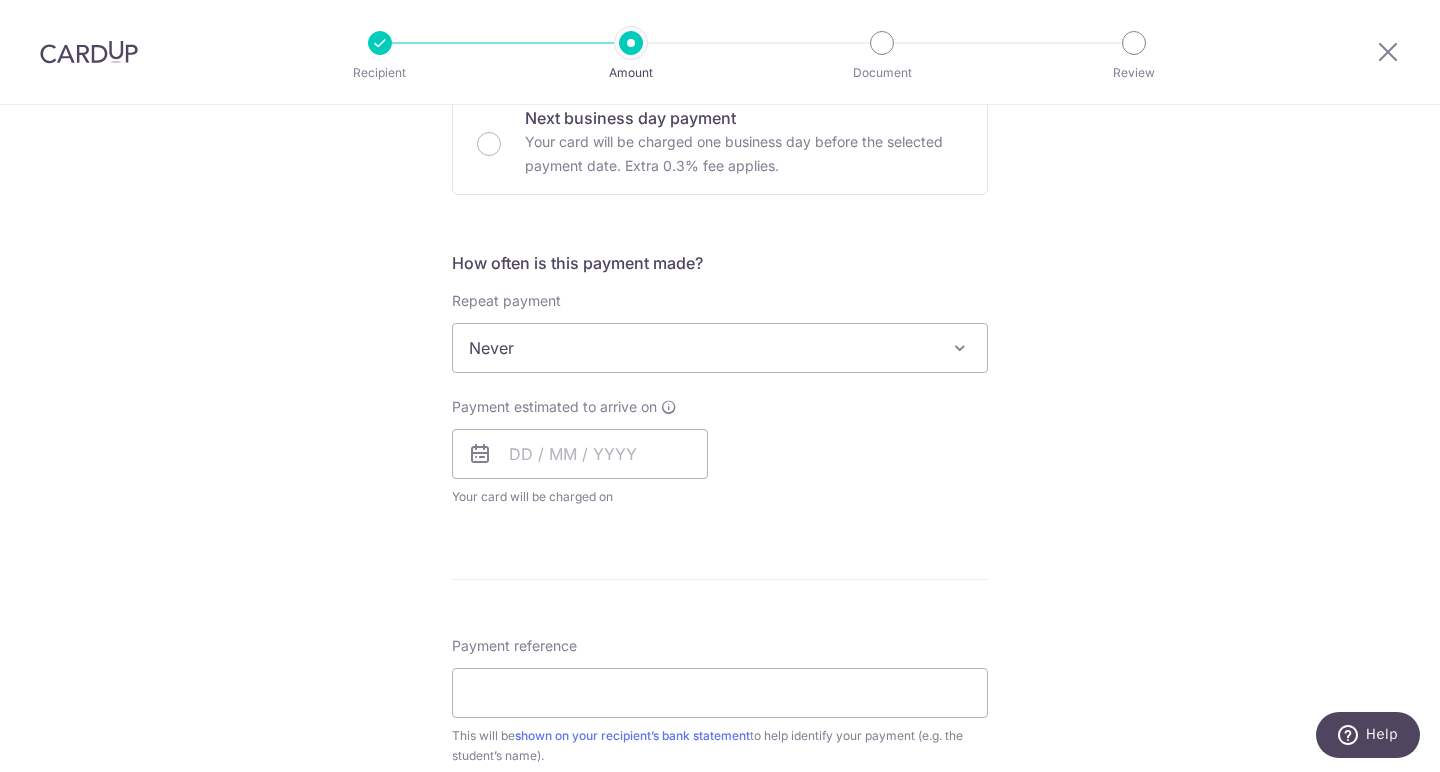 scroll, scrollTop: 631, scrollLeft: 0, axis: vertical 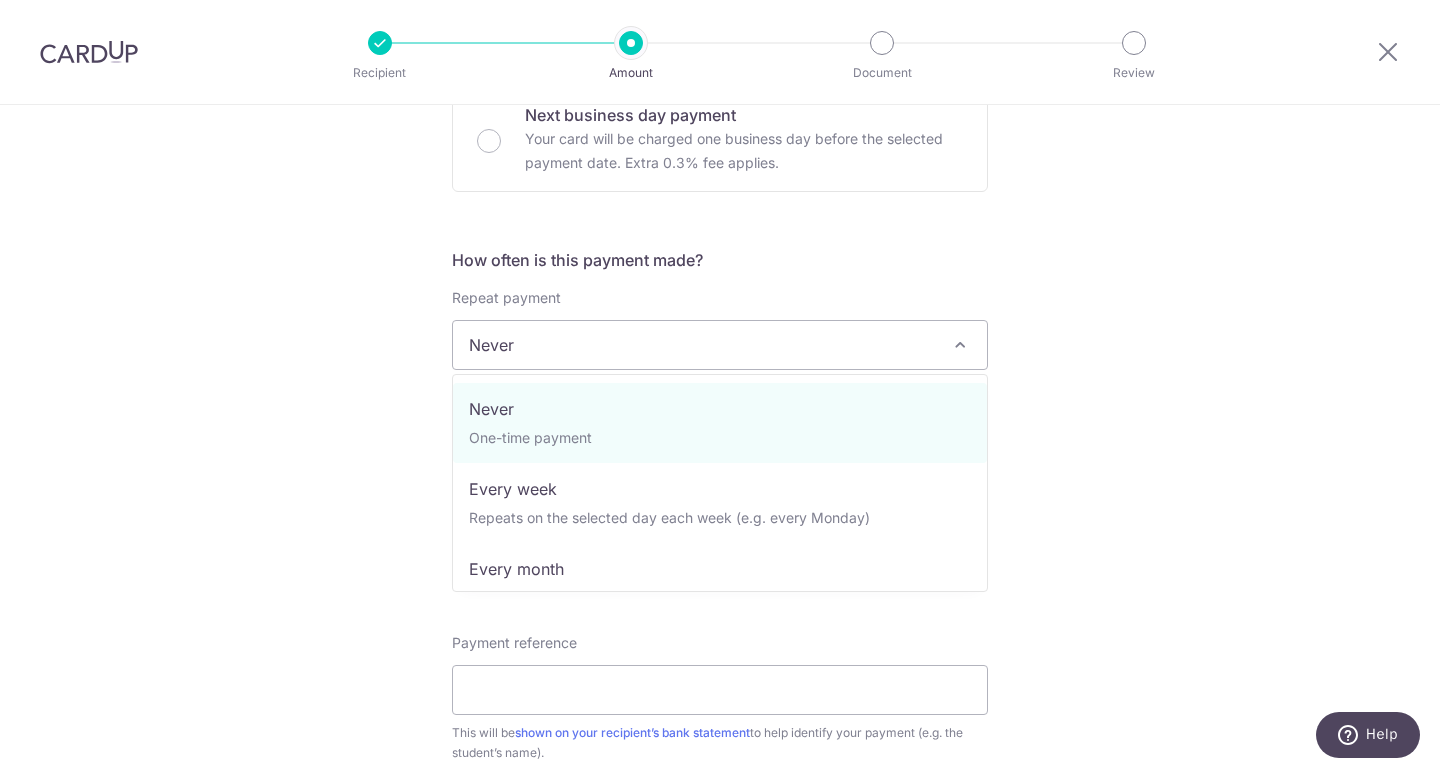 click on "Never" at bounding box center [720, 345] 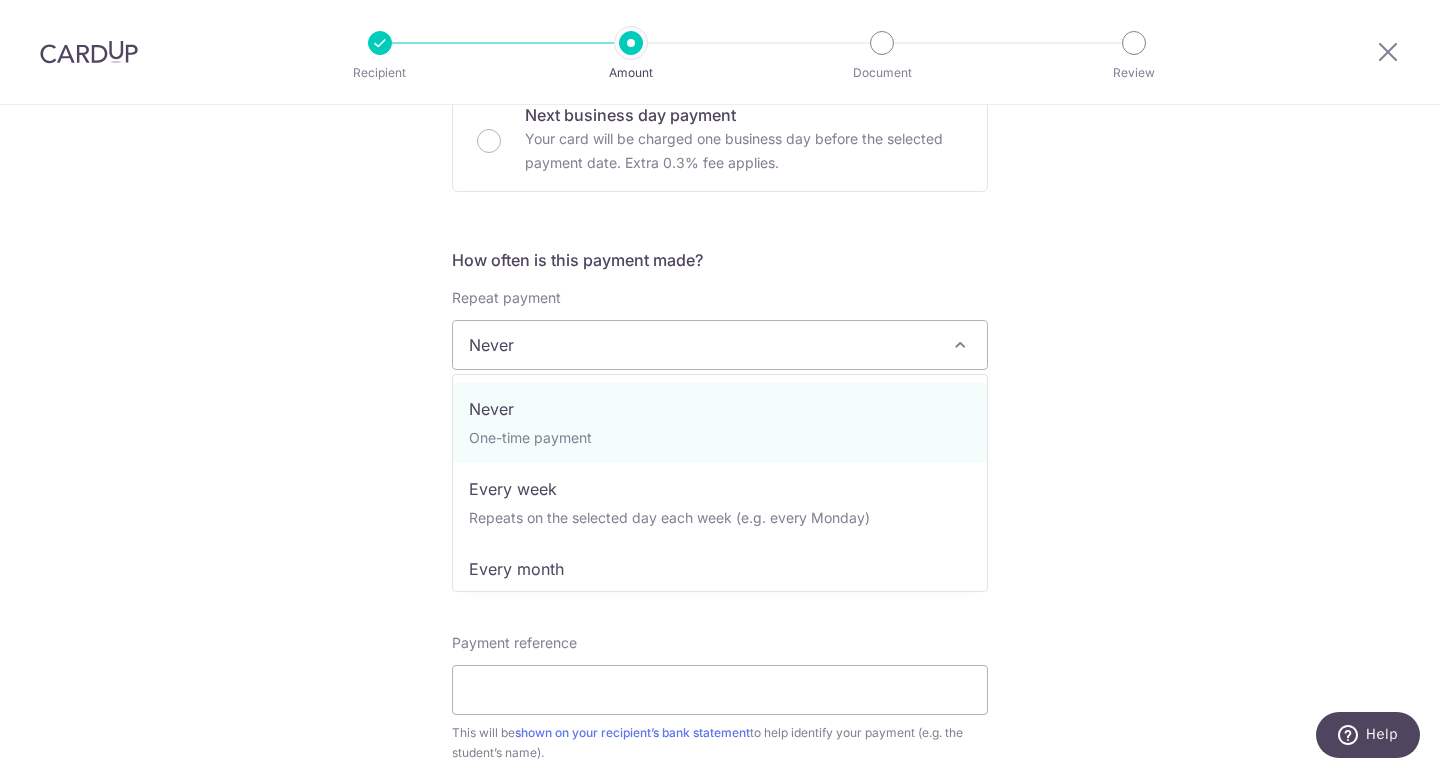 click on "Tell us more about your payment
Enter payment amount
SGD
650.00
650.00
Select Card
**** 2563
Add credit card
Your Cards
**** 2359
**** 1005
**** 4266
**** 2563
Secure 256-bit SSL
Text
New card details
Card" at bounding box center (720, 378) 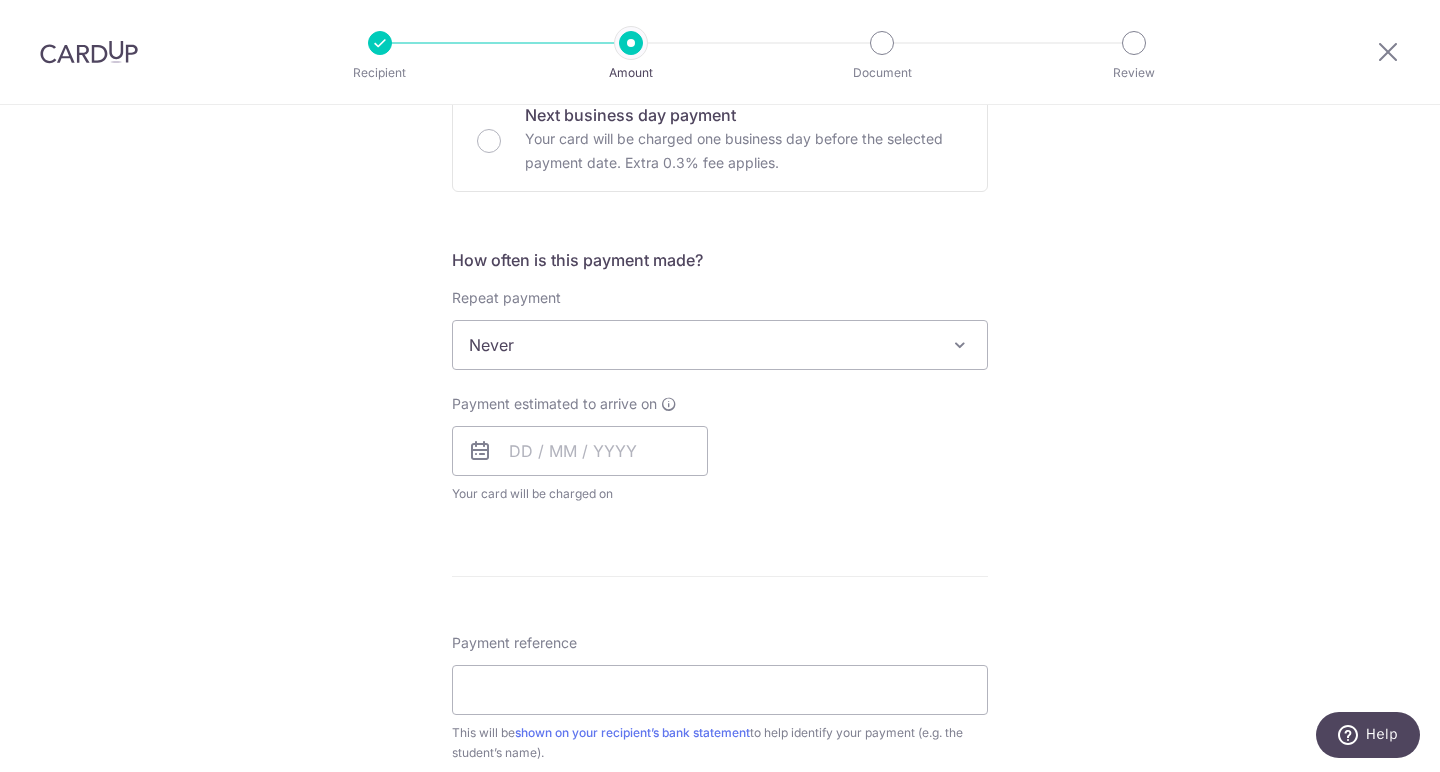 click on "Tell us more about your payment
Enter payment amount
SGD
650.00
650.00
Select Card
**** 2563
Add credit card
Your Cards
**** 2359
**** 1005
**** 4266
**** 2563
Secure 256-bit SSL
Text
New card details
Card" at bounding box center (720, 378) 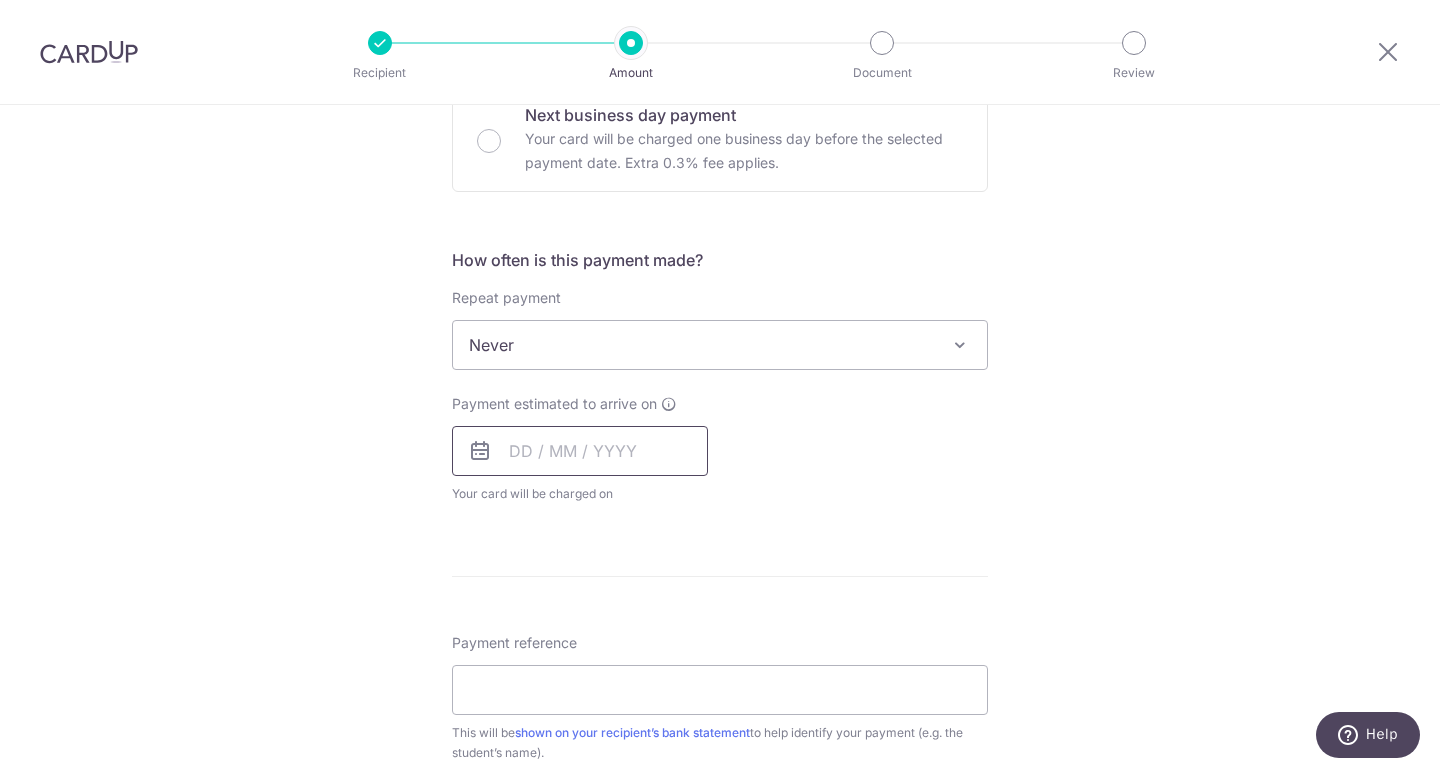 click at bounding box center [580, 451] 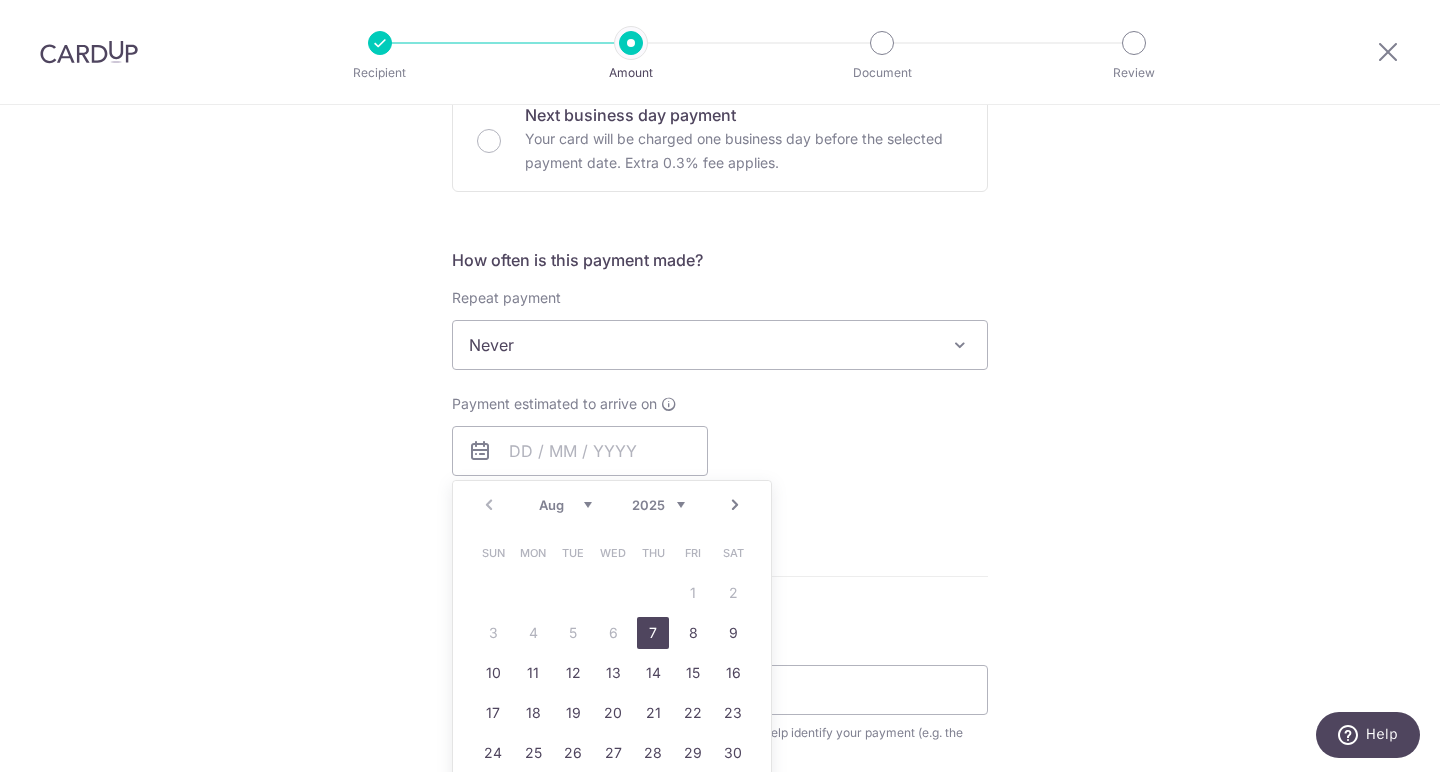 click on "7" at bounding box center [653, 633] 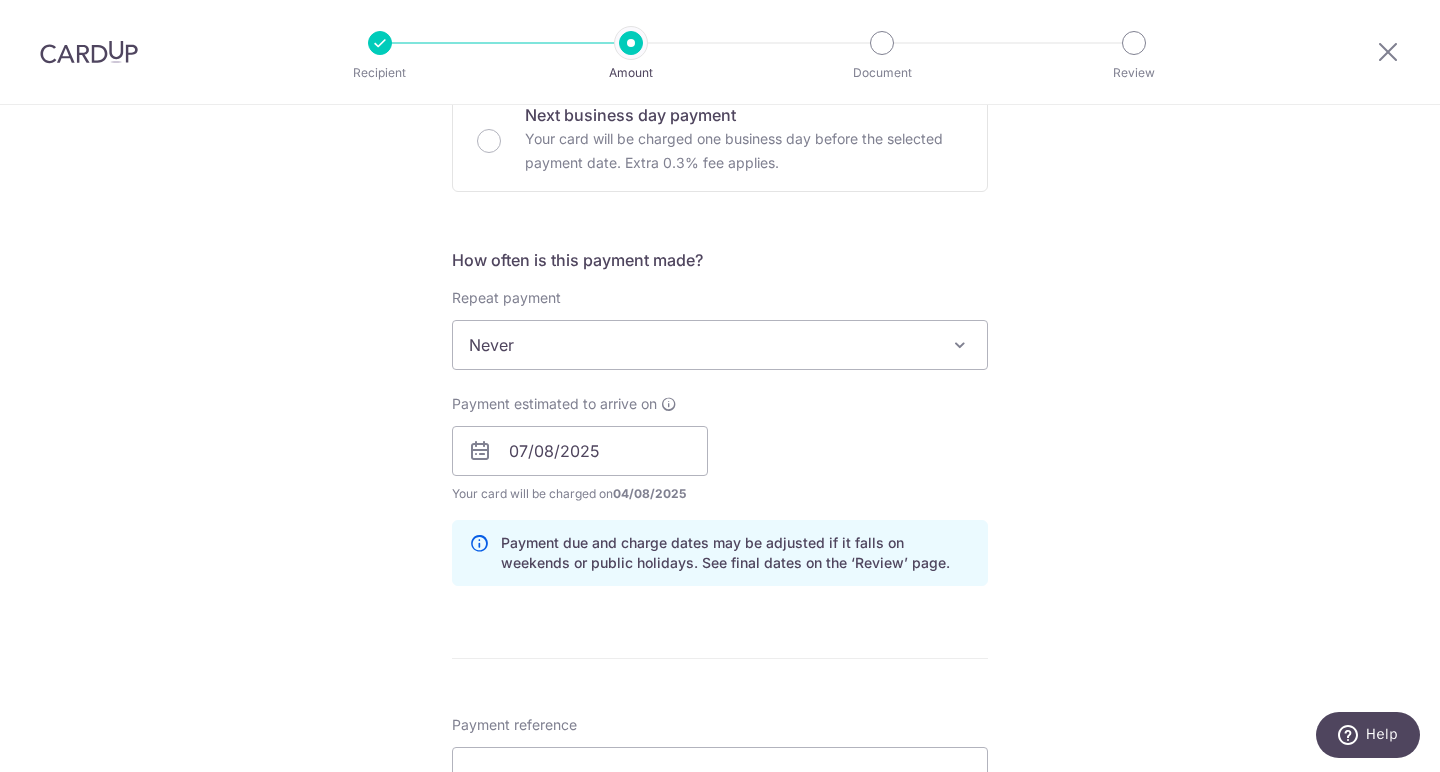 click on "Payment estimated to arrive on
07/08/2025
Prev Next Aug Sep Oct Nov Dec 2025 2026 2027 2028 2029 2030 2031 2032 2033 2034 2035 Sun Mon Tue Wed Thu Fri Sat           1 2 3 4 5 6 7 8 9 10 11 12 13 14 15 16 17 18 19 20 21 22 23 24 25 26 27 28 29 30 31
Your card will be charged on  04/08/2025  for the first payment
* If your payment is funded by  9:00am SGT on Tuesday 05/08/2025
05/08/2025
No. of Payments" at bounding box center (720, 449) 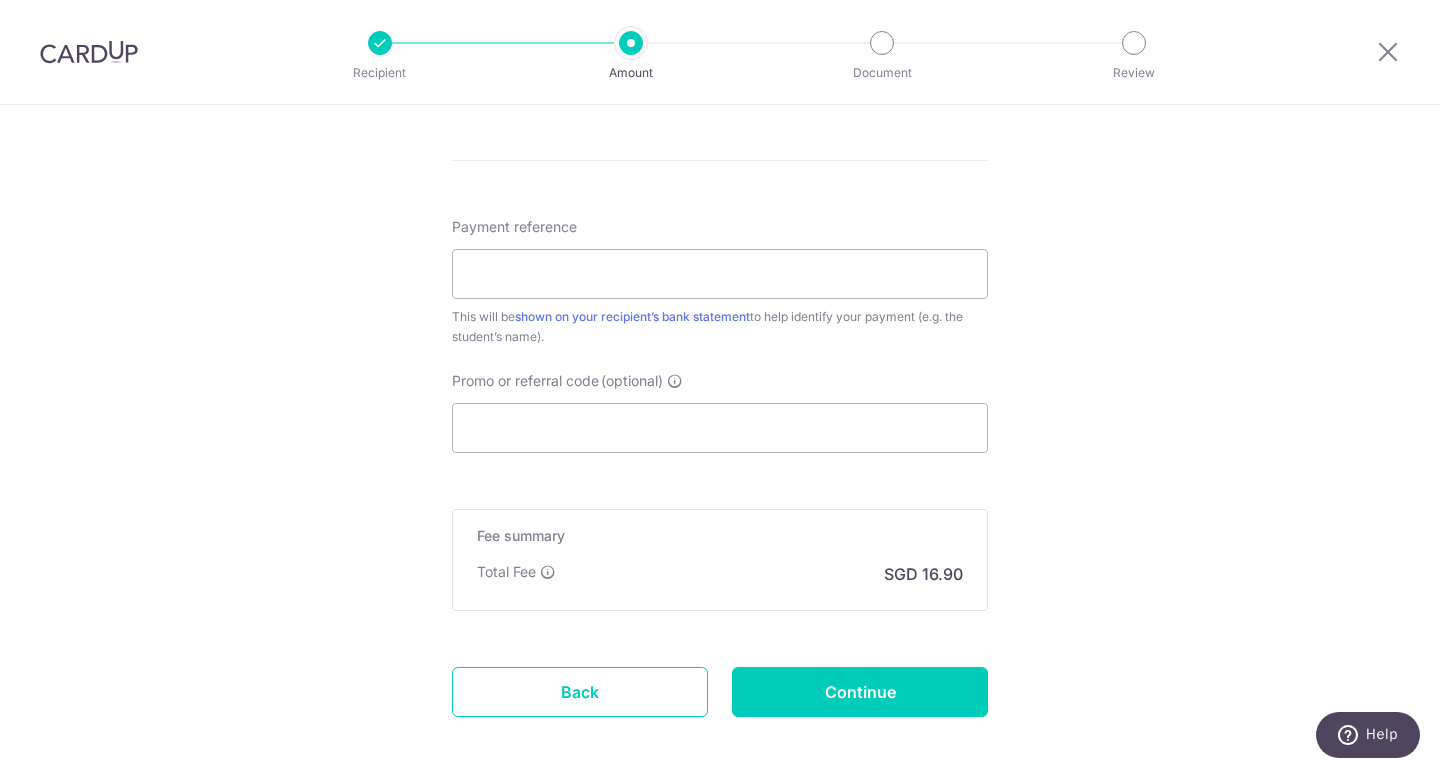 scroll, scrollTop: 1203, scrollLeft: 0, axis: vertical 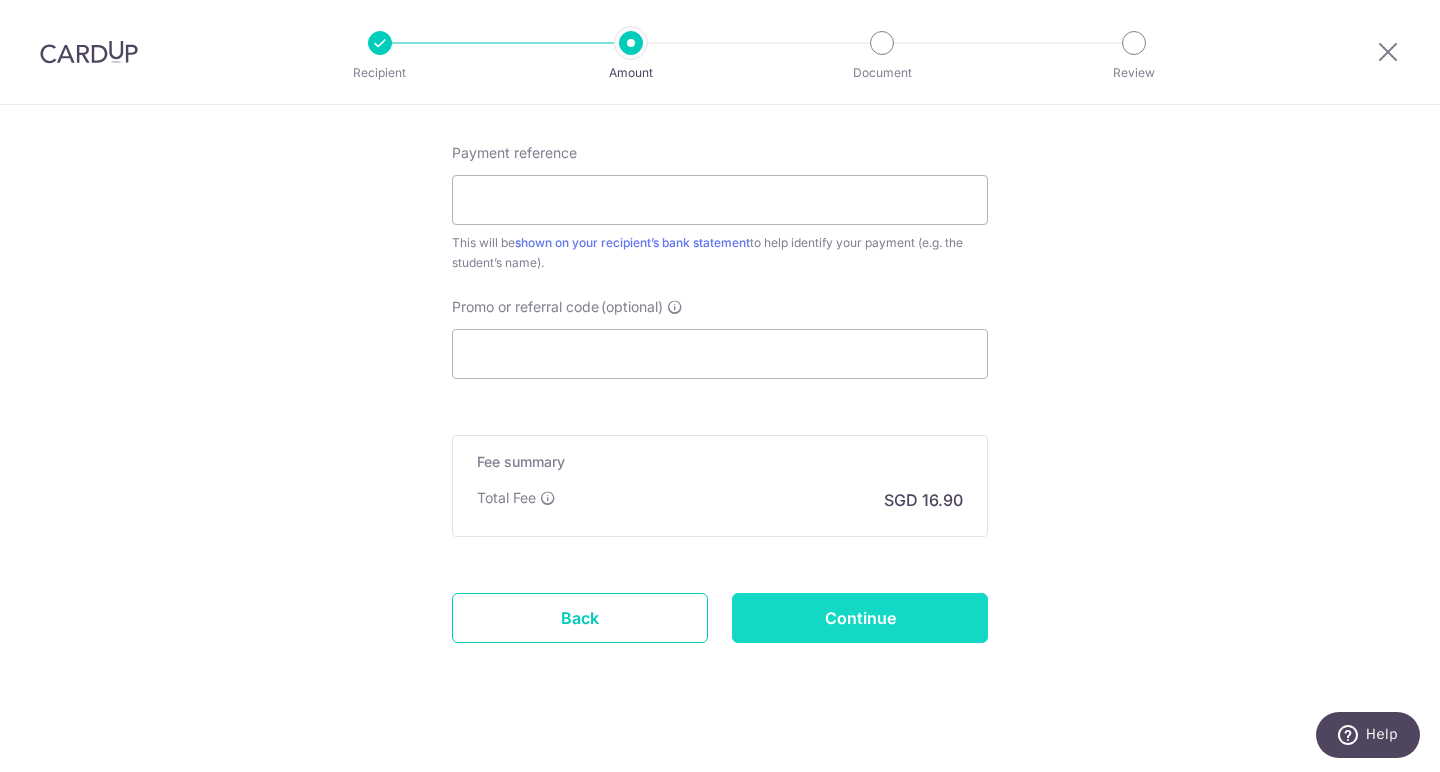 click on "Continue" at bounding box center (860, 618) 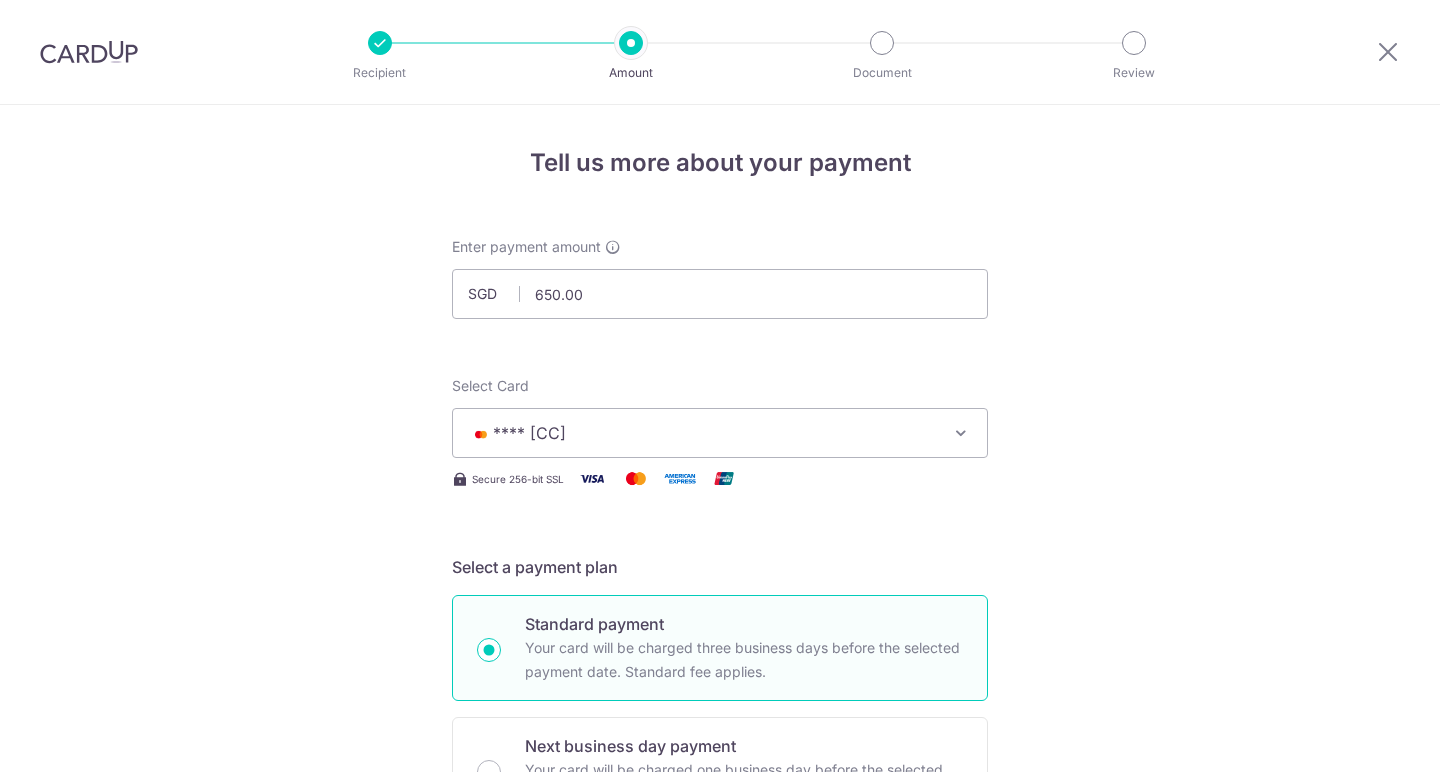 scroll, scrollTop: 0, scrollLeft: 0, axis: both 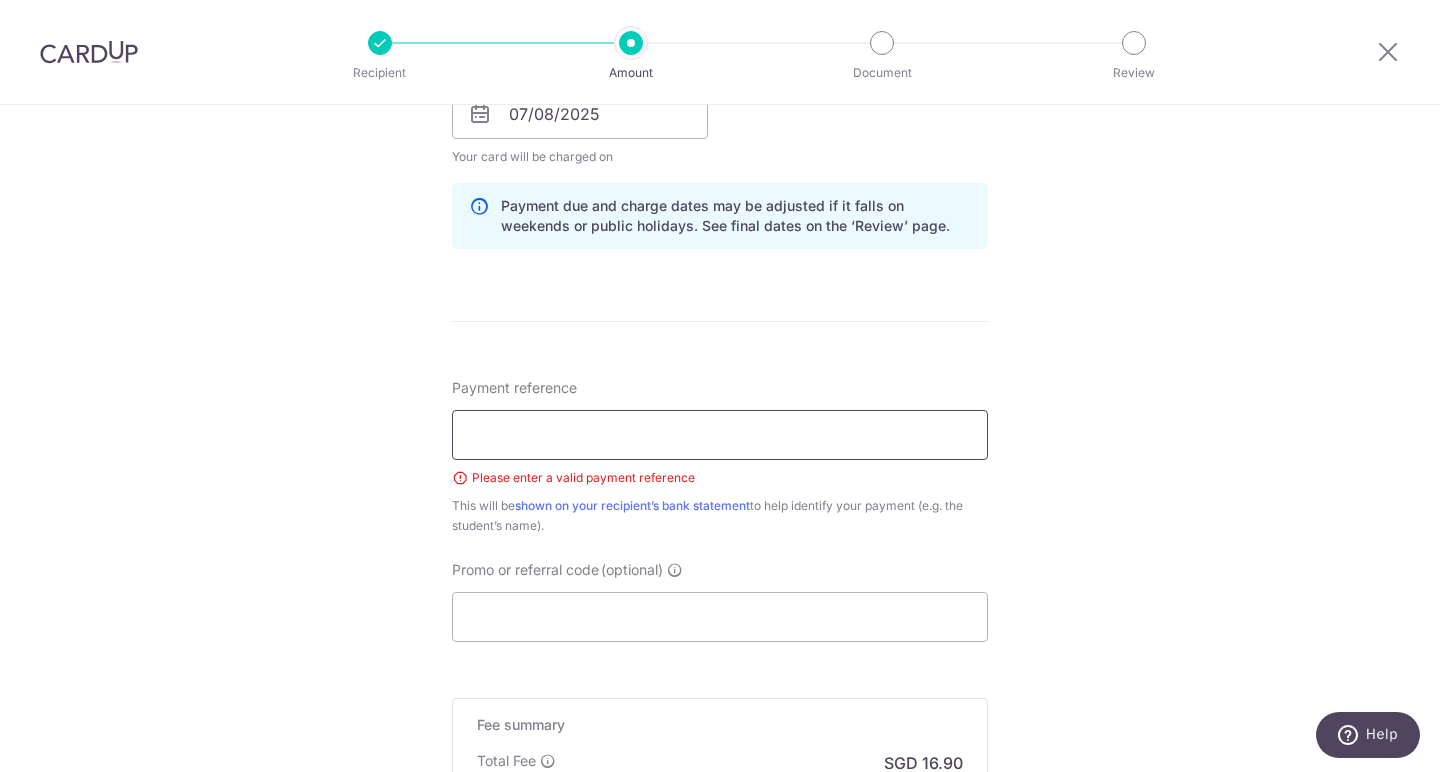 click on "Payment reference" at bounding box center (720, 435) 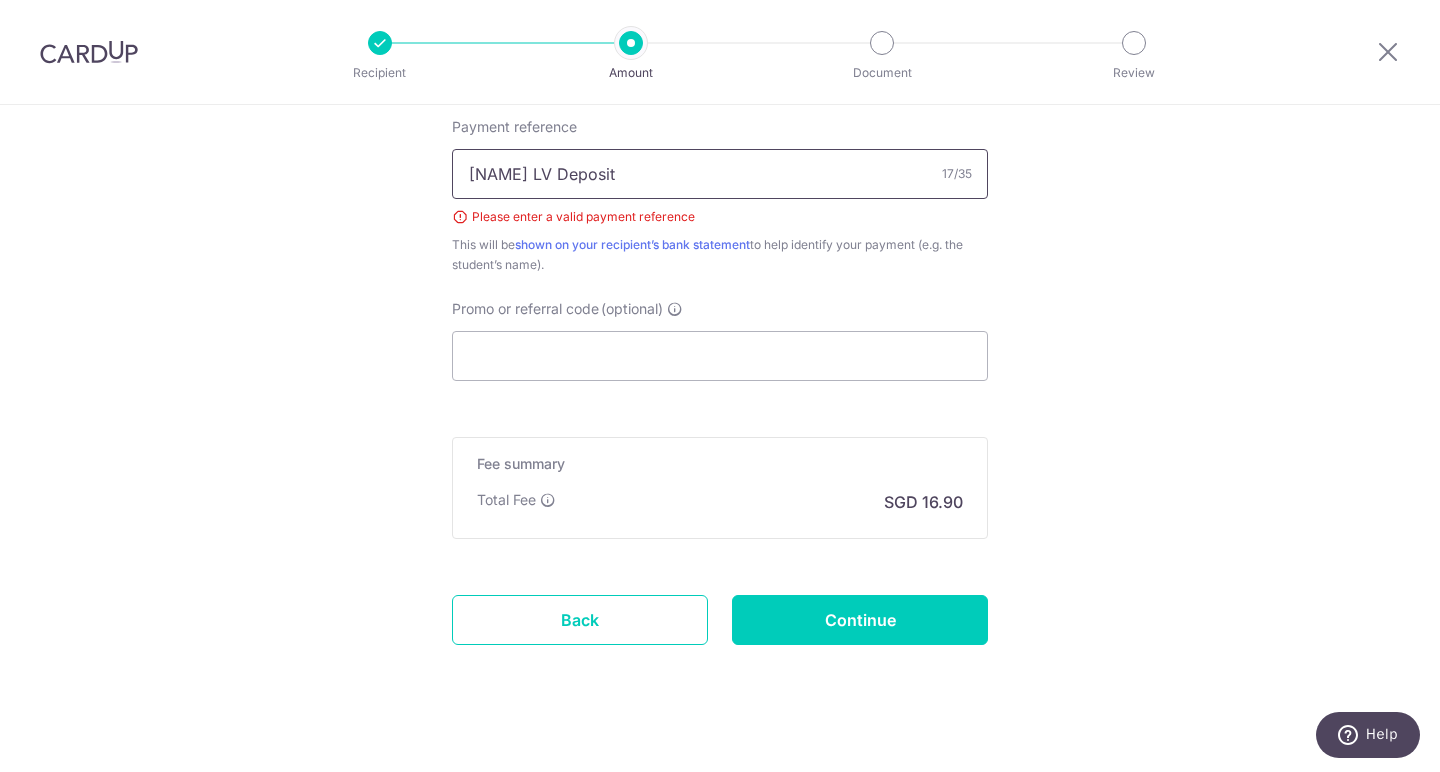 scroll, scrollTop: 1229, scrollLeft: 0, axis: vertical 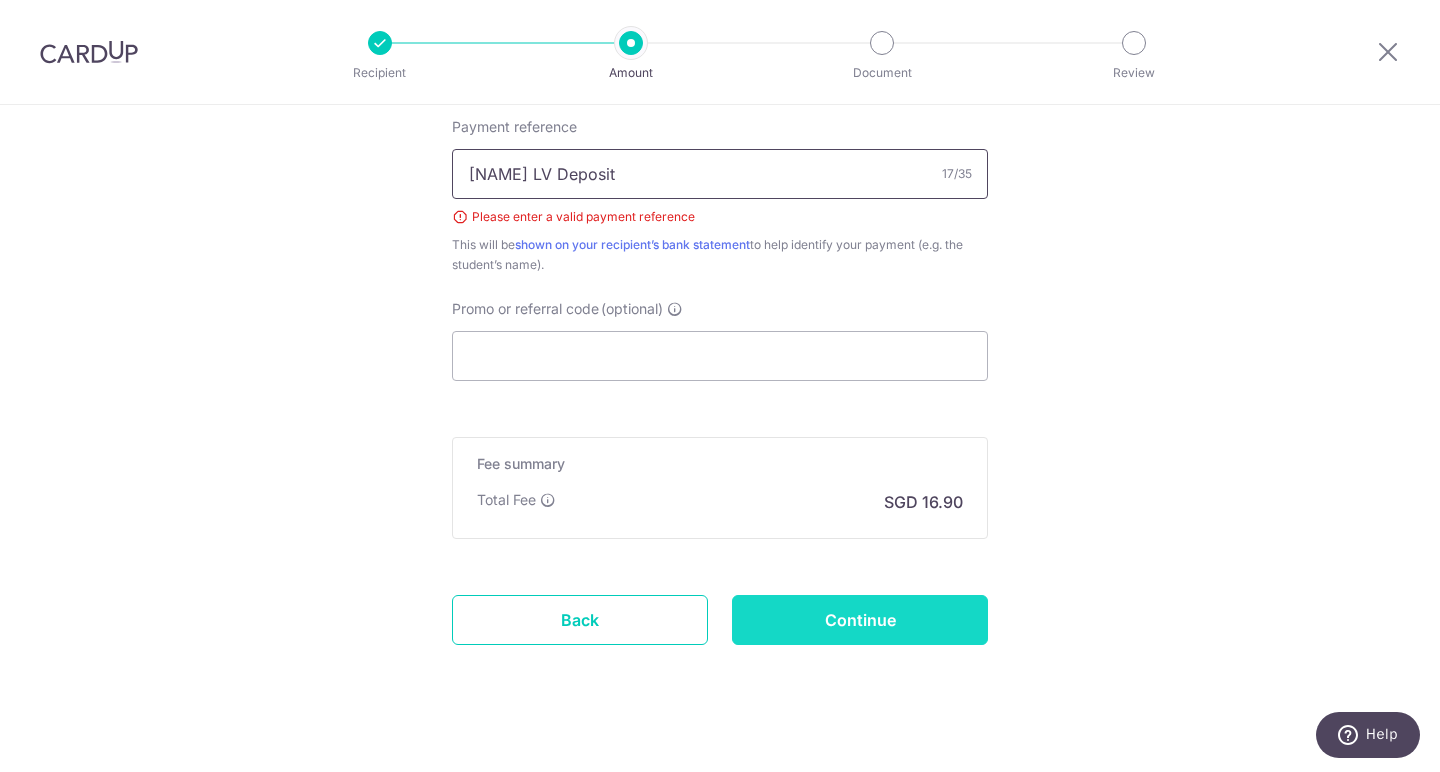 type on "Ayleia LV Deposit" 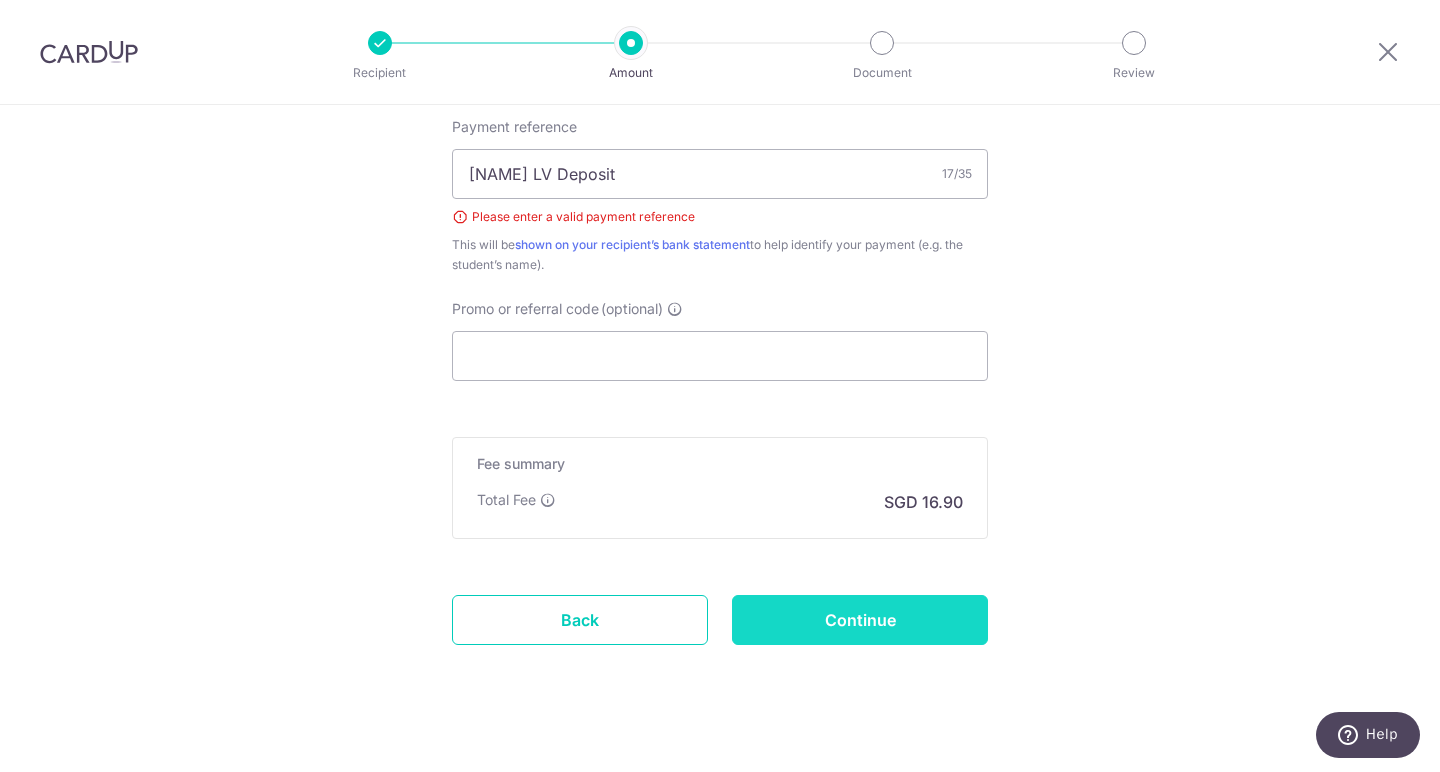 click on "Continue" at bounding box center [860, 620] 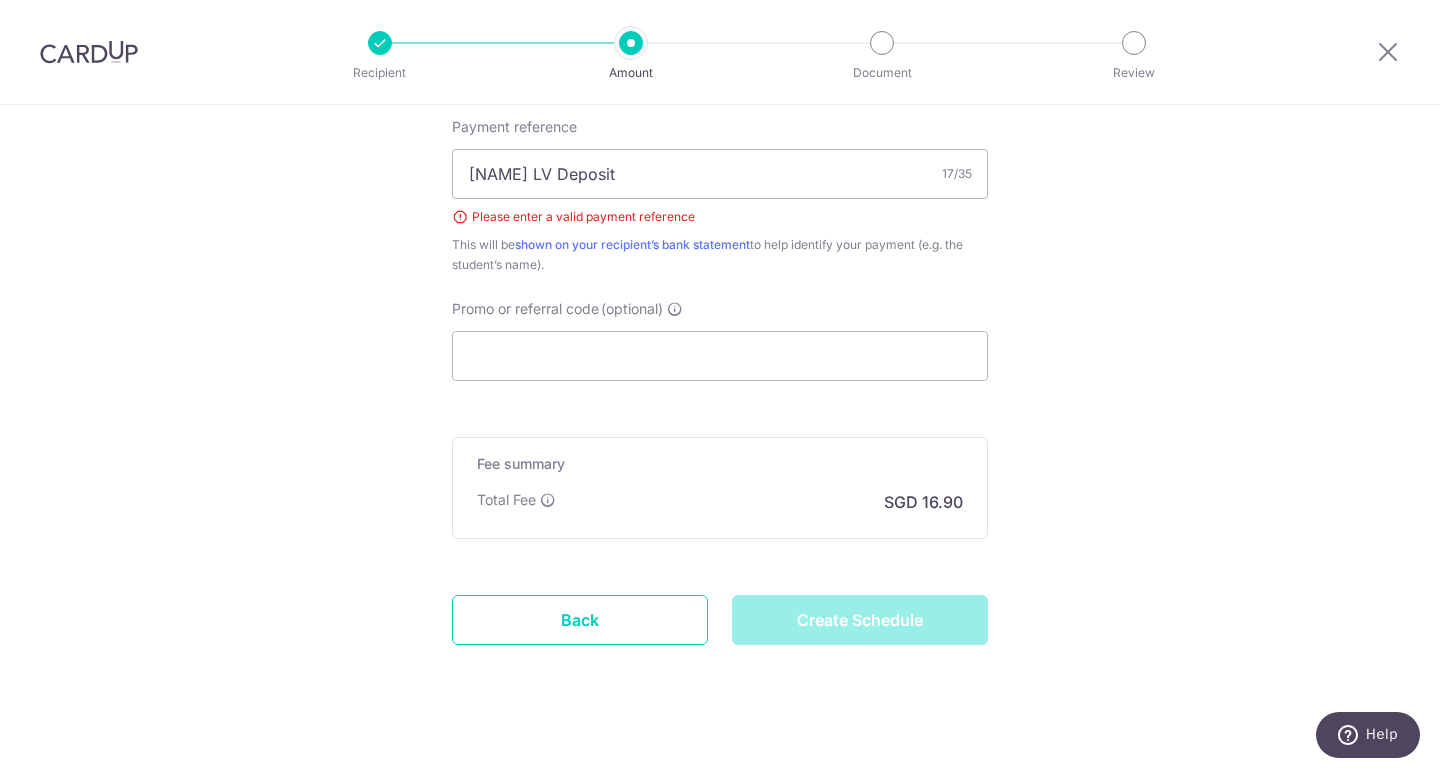 click on "Create Schedule" at bounding box center (860, 620) 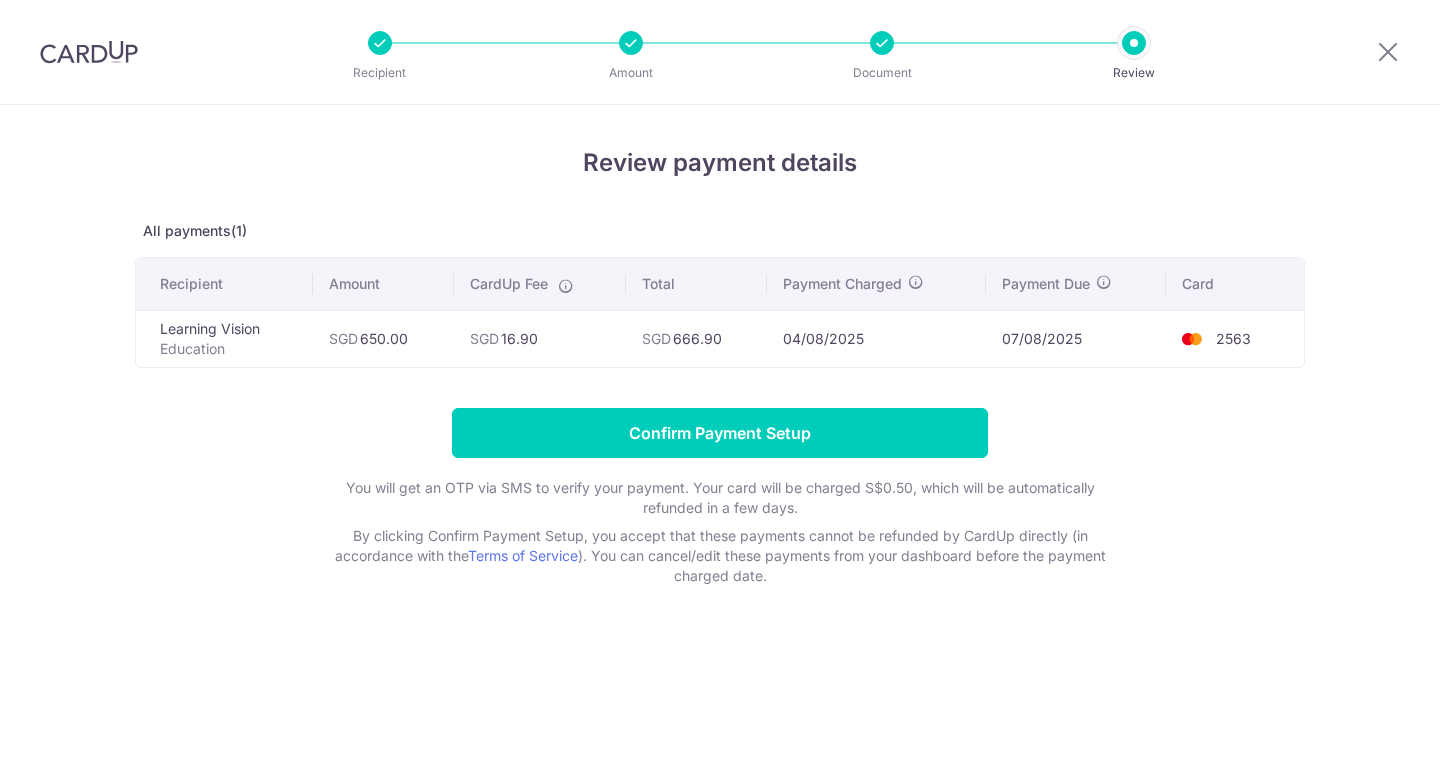 scroll, scrollTop: 0, scrollLeft: 0, axis: both 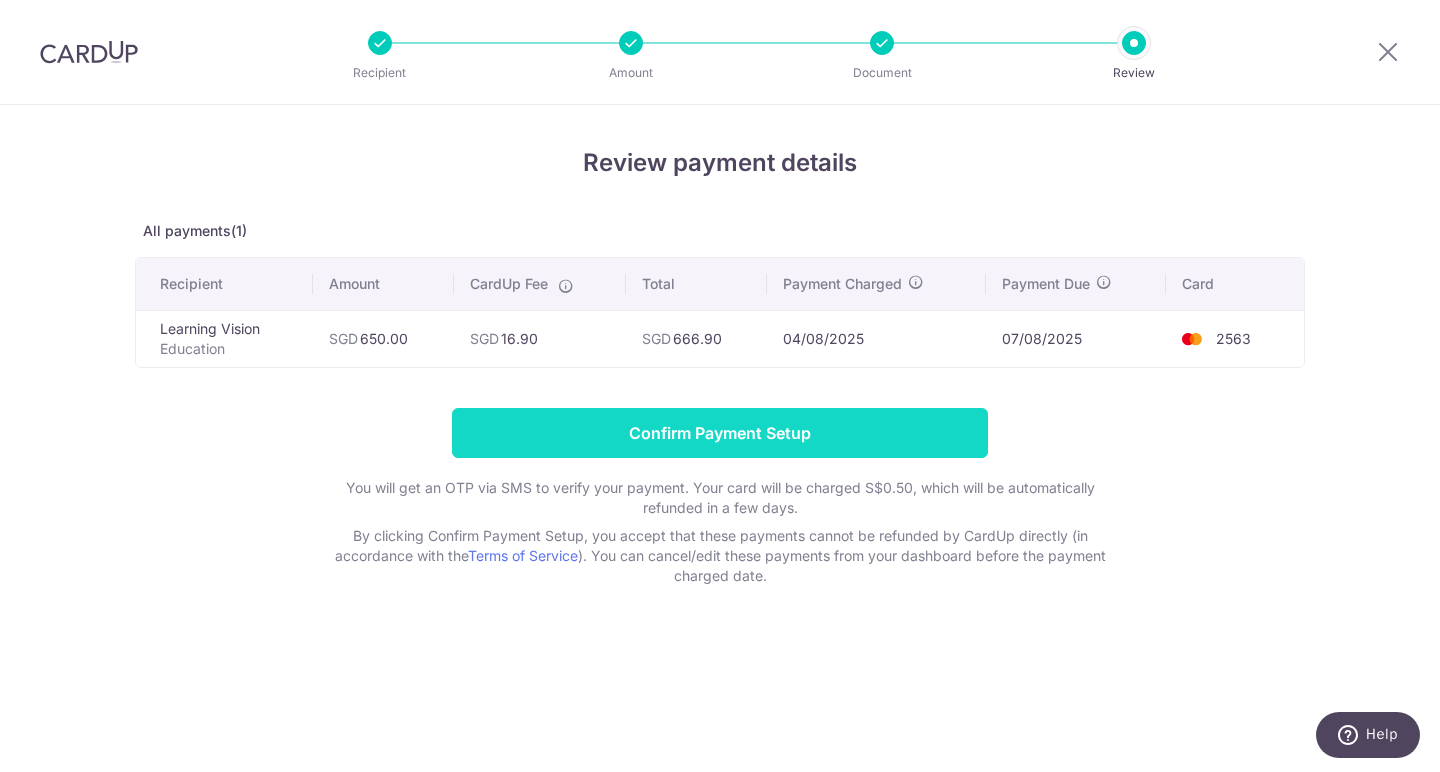 click on "Confirm Payment Setup" at bounding box center (720, 433) 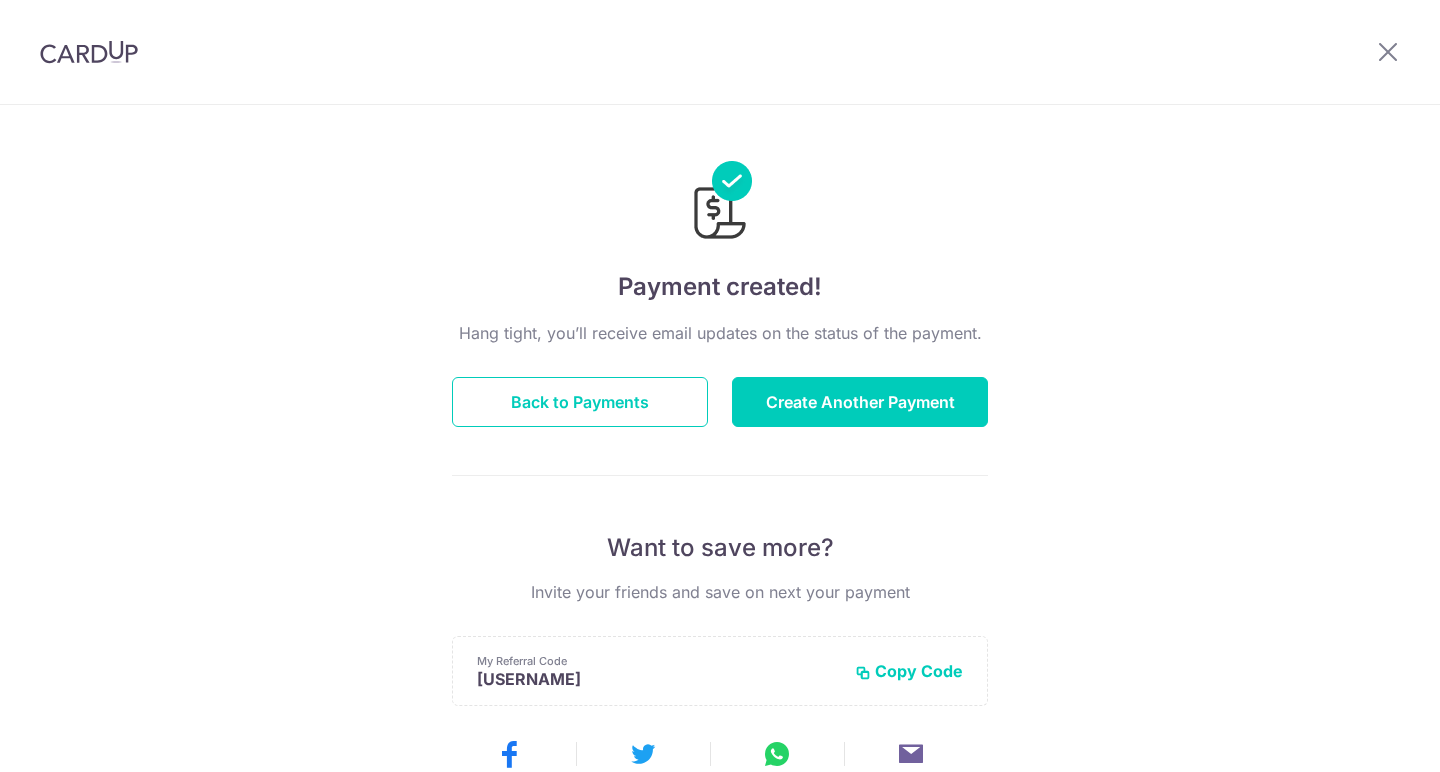 scroll, scrollTop: 0, scrollLeft: 0, axis: both 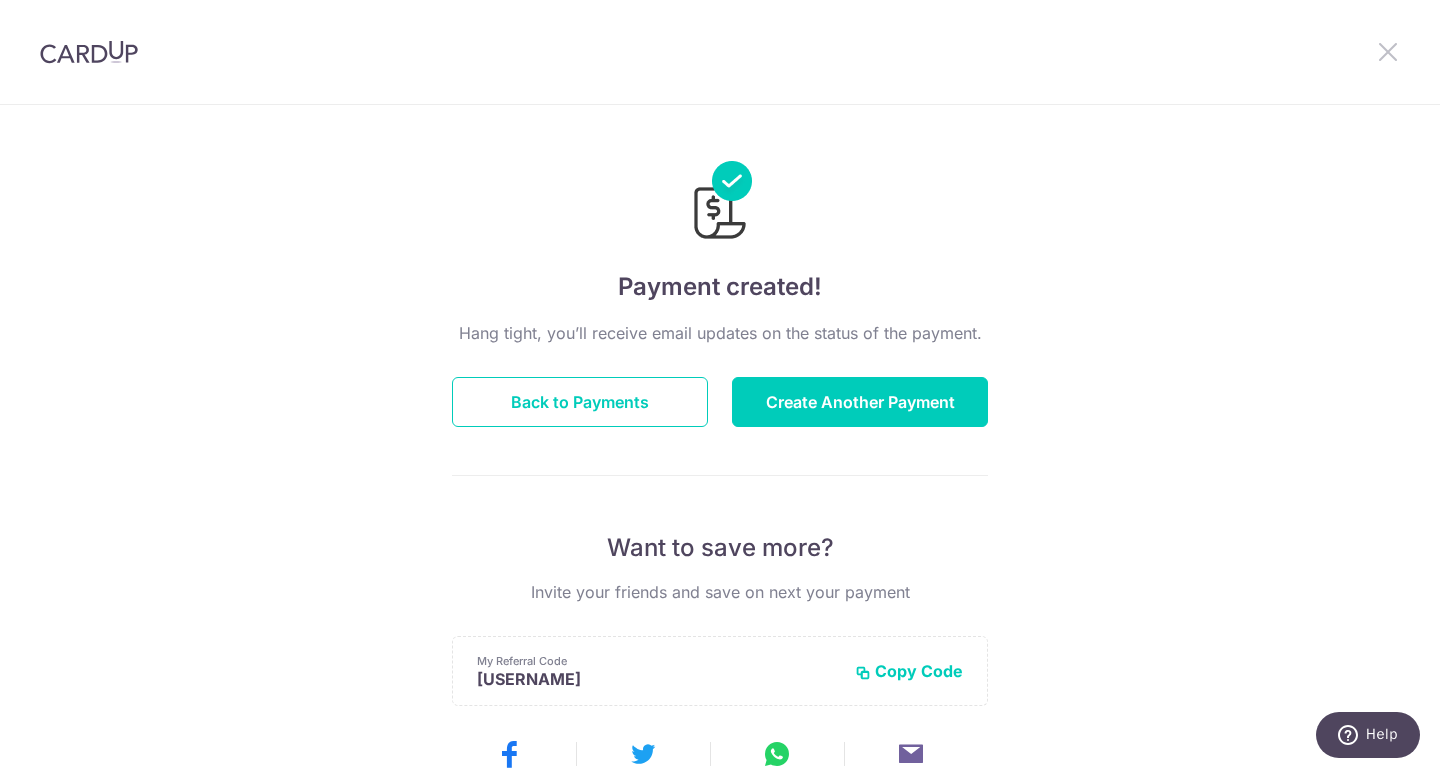 click at bounding box center (1388, 51) 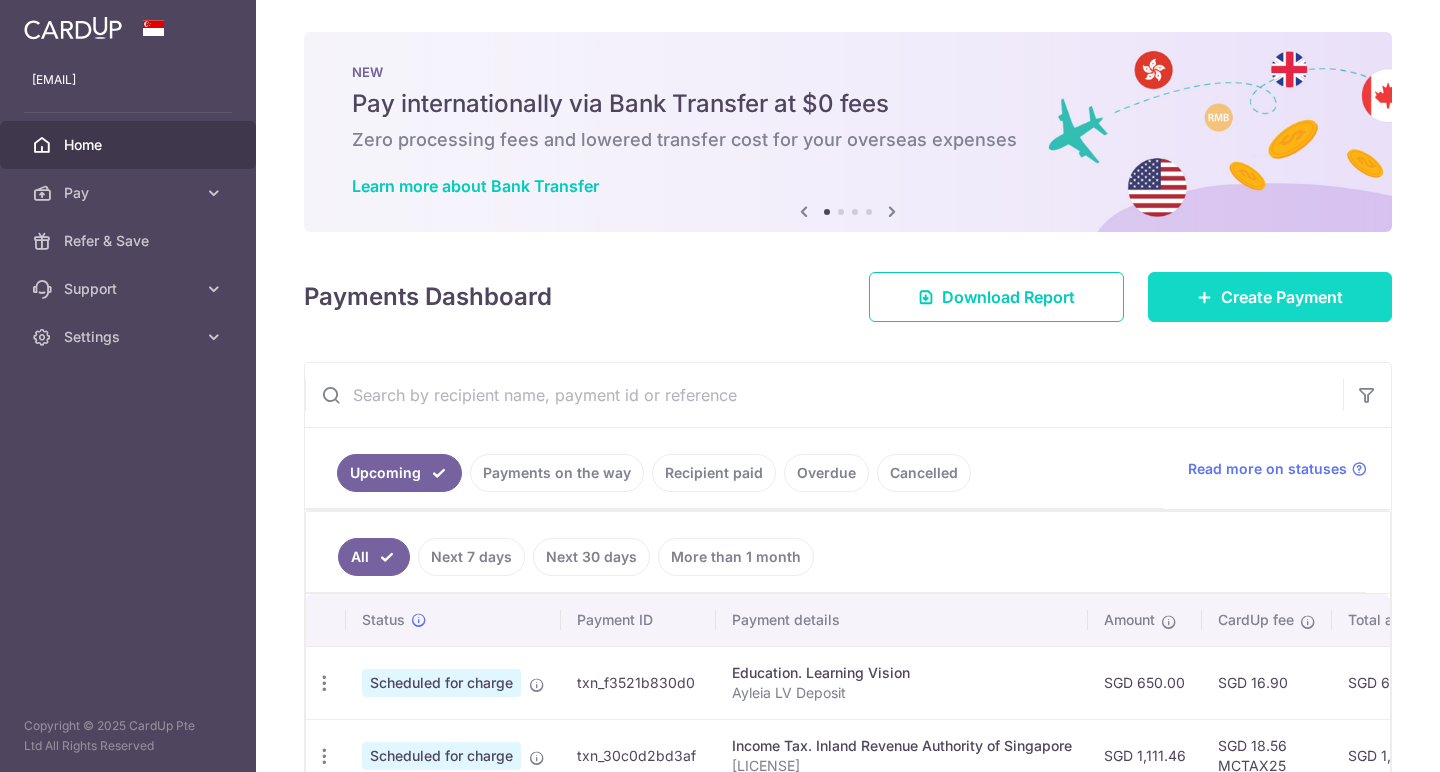 scroll, scrollTop: 117, scrollLeft: 0, axis: vertical 